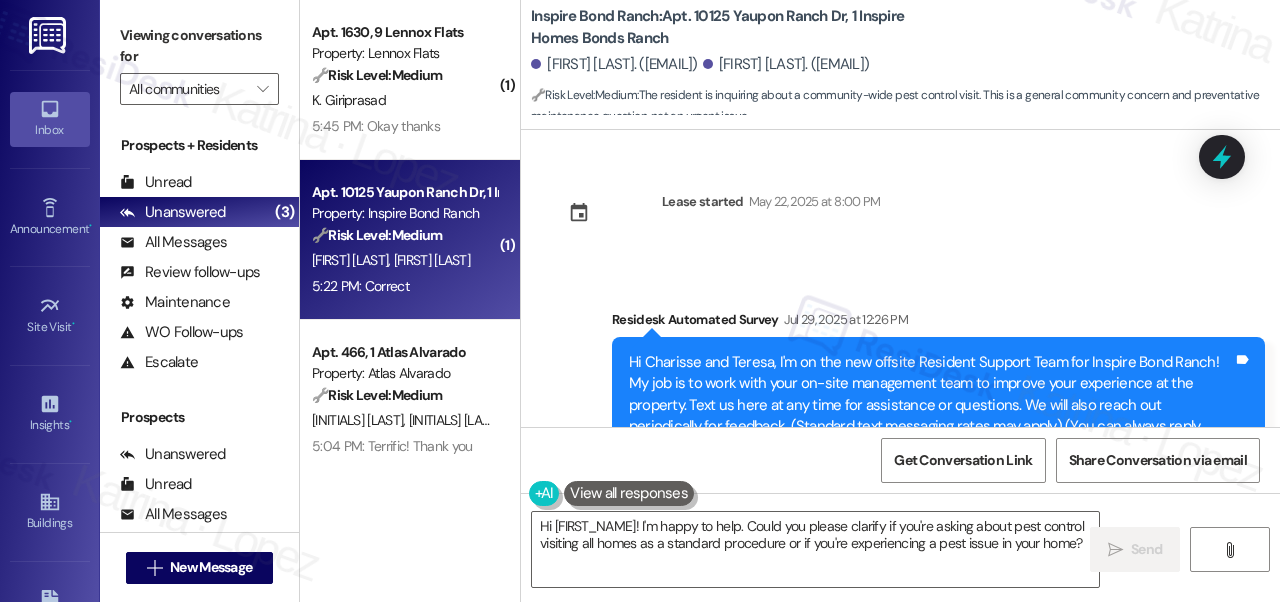 scroll, scrollTop: 0, scrollLeft: 0, axis: both 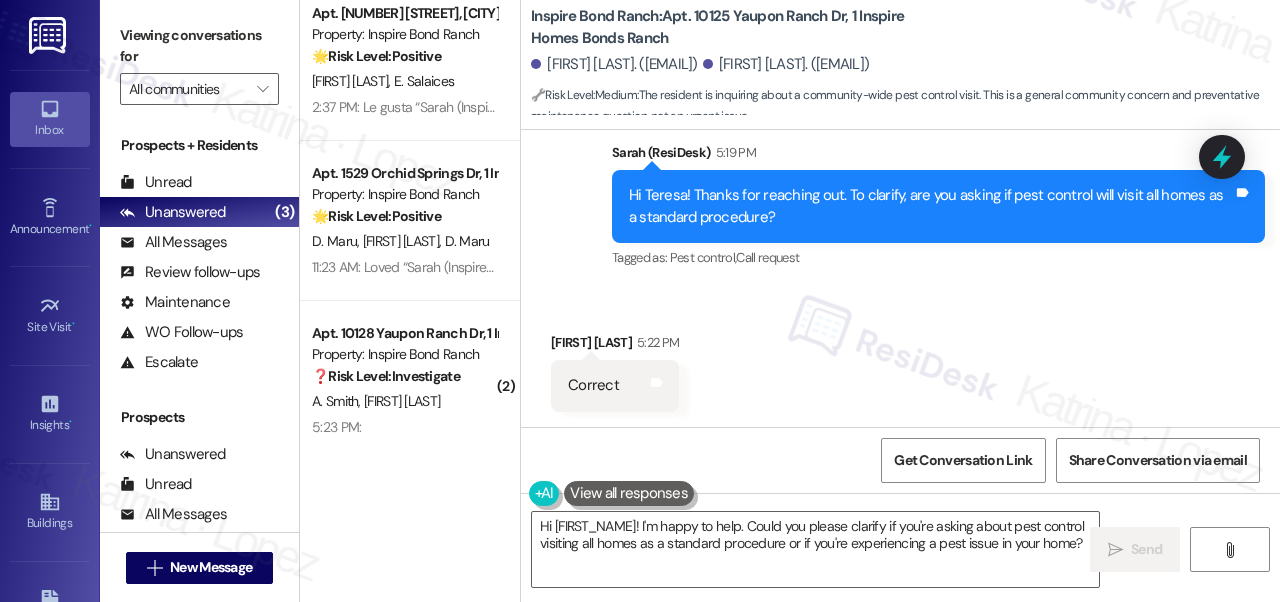 click on "Hi Teresa! Thanks for reaching out. To clarify, are you asking if pest control will visit all homes as a standard procedure?" at bounding box center [931, 206] 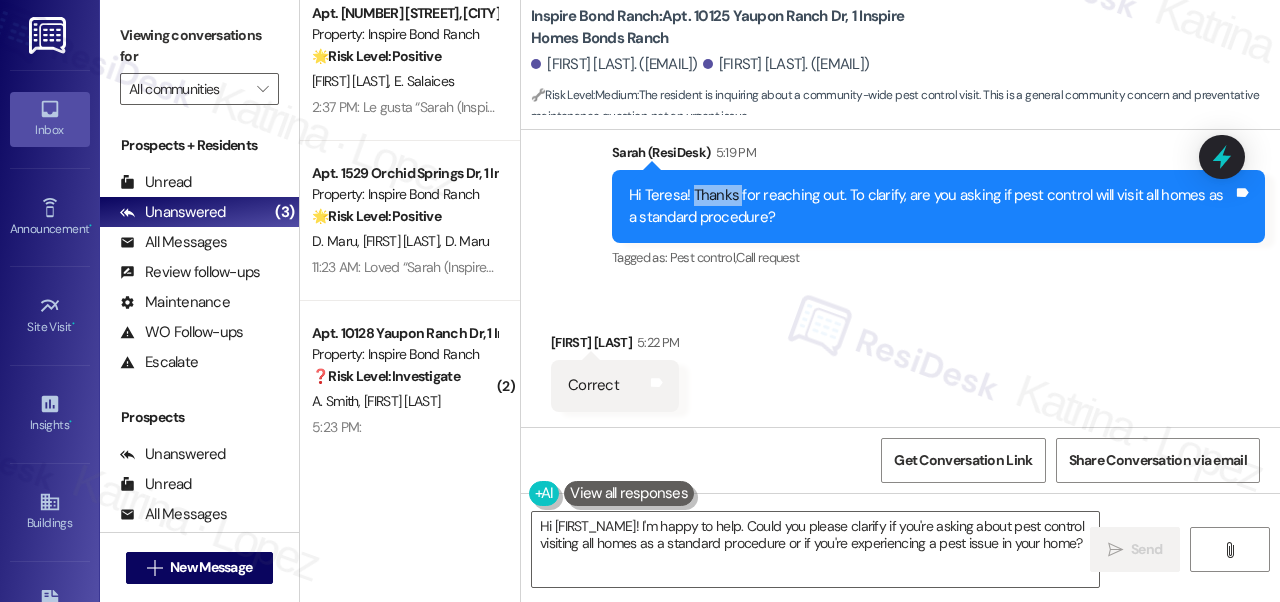 click on "Hi Teresa! Thanks for reaching out. To clarify, are you asking if pest control will visit all homes as a standard procedure?" at bounding box center [931, 206] 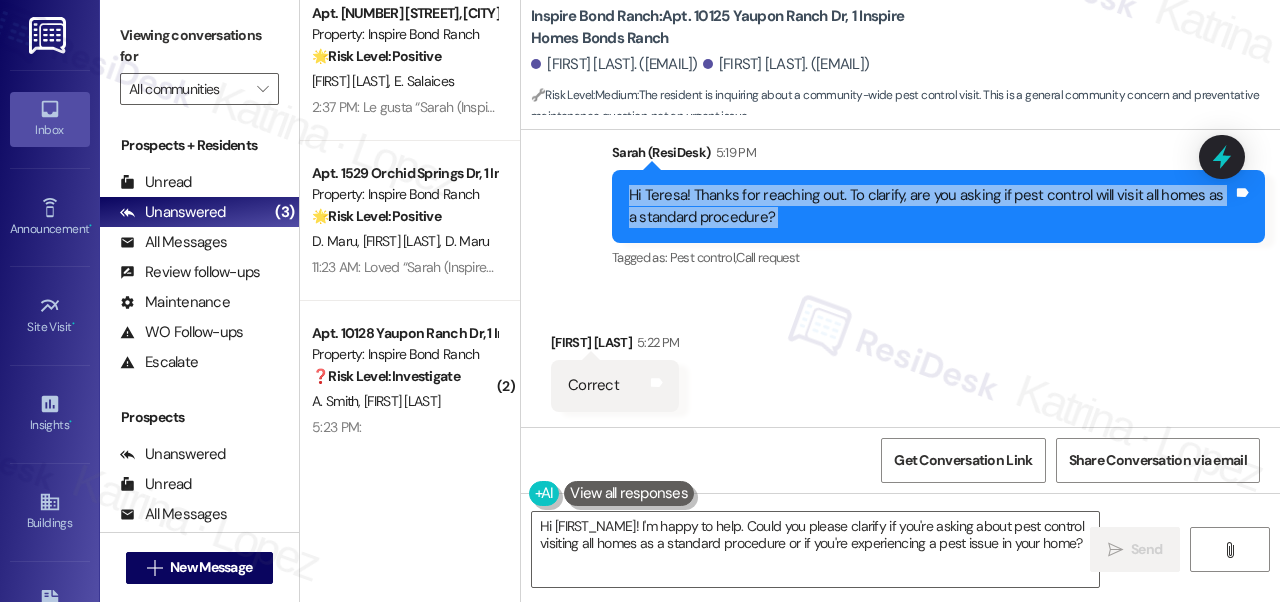 click on "Hi Teresa! Thanks for reaching out. To clarify, are you asking if pest control will visit all homes as a standard procedure?" at bounding box center [931, 206] 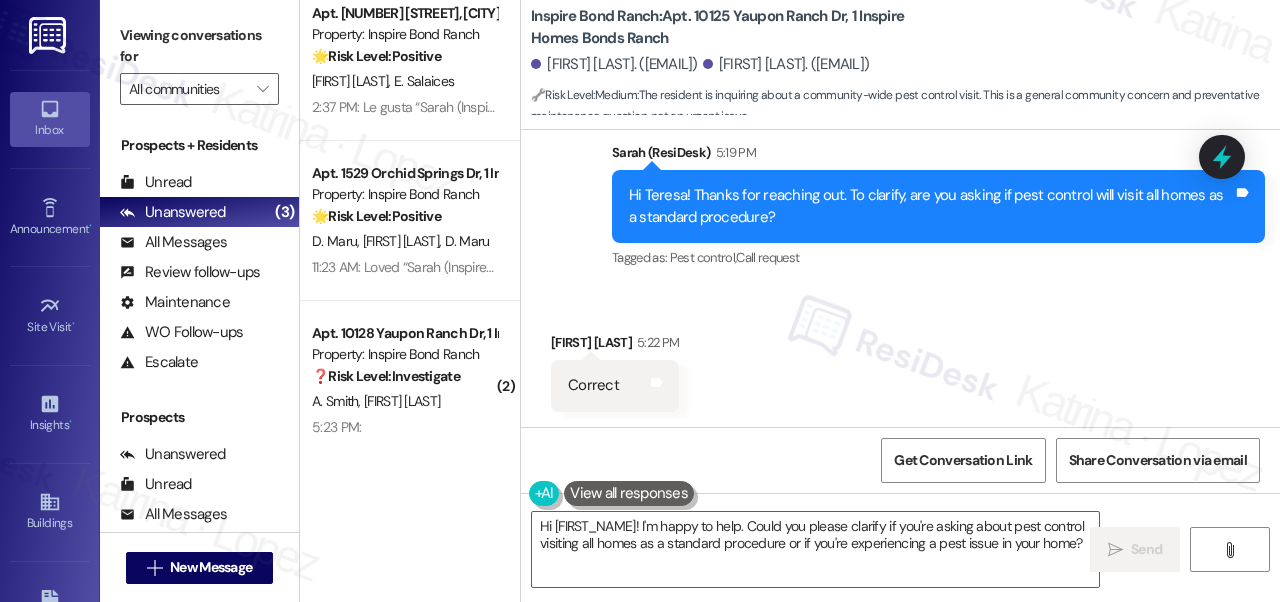 click on "Correct" at bounding box center [593, 385] 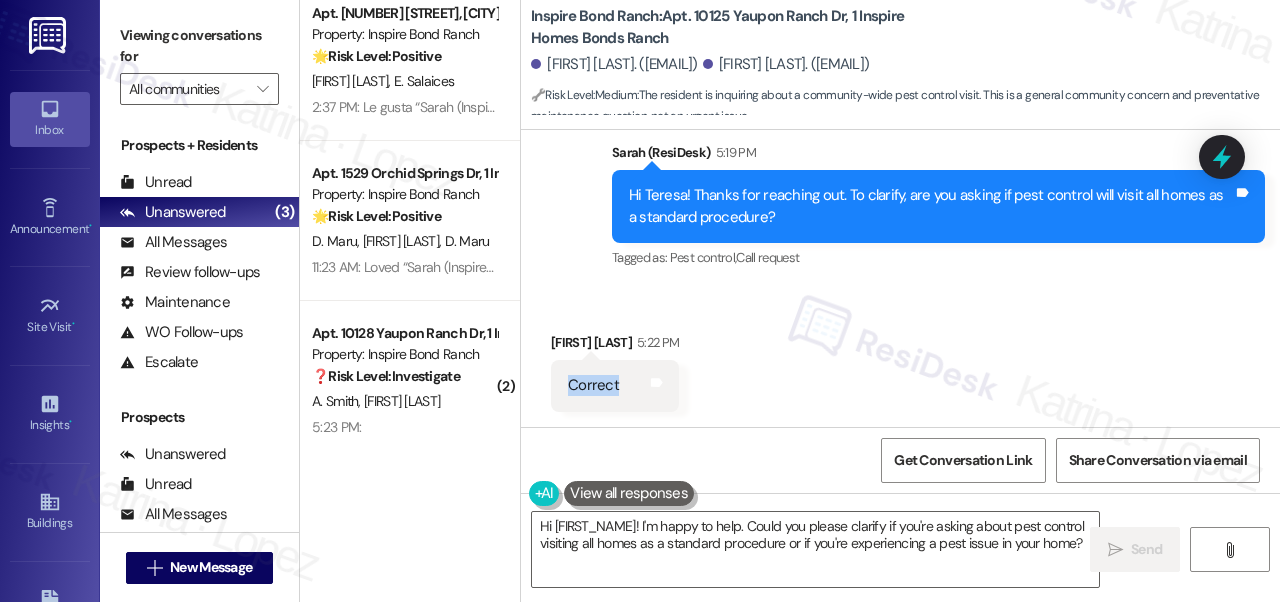 click on "Correct" at bounding box center [593, 385] 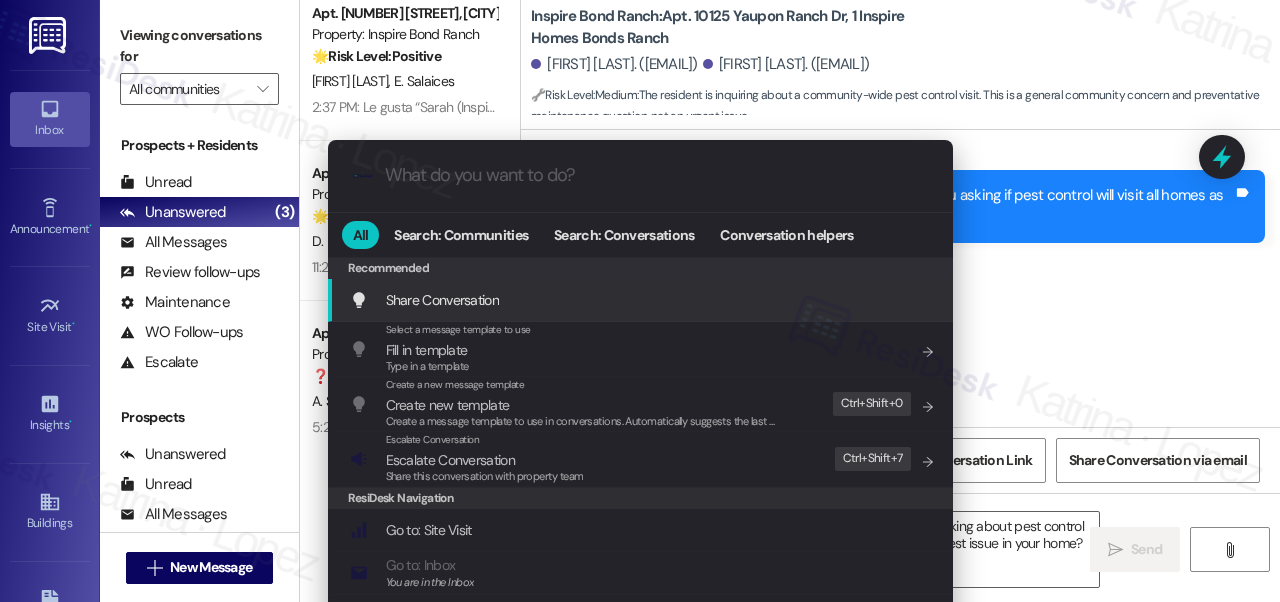 click on ".cls-1{fill:#0a055f;}.cls-2{fill:#0cc4c4;} resideskLogoBlueOrange All Search: Communities Search: Conversations Conversation helpers Recommended Recommended Share Conversation Add shortcut Select a message template to use Fill in template Type in a template Add shortcut Create a new message template Create new template Create a message template to use in conversations. Automatically suggests the last message you sent. Edit Ctrl+ Shift+ 0 Escalate Conversation Escalate Conversation Share this conversation with property team Edit Ctrl+ Shift+ 7 ResiDesk Navigation Go to: Site Visit Add shortcut Go to: Inbox You are in the Inbox Add shortcut Go to: Settings Add shortcut Go to: Message Templates Add shortcut Go to: Buildings Add shortcut Help Getting Started: What you can do with ResiDesk Add shortcut Settings Powered by Command AI Ctrl+ K" at bounding box center (640, 301) 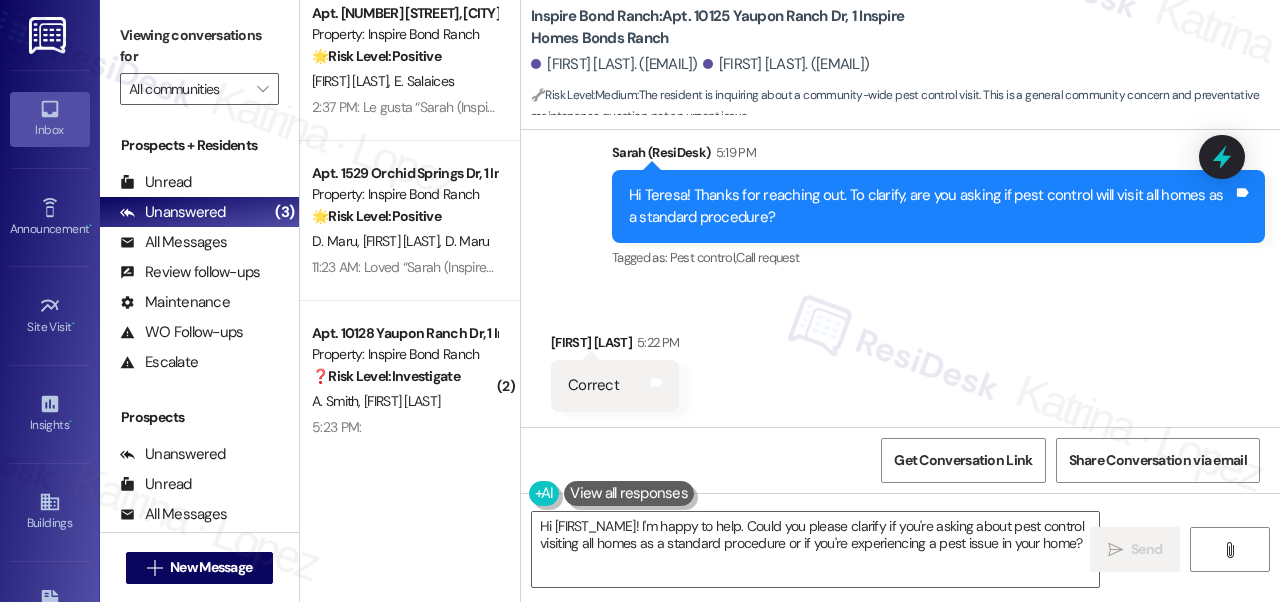 click on "Hi Teresa! Thanks for reaching out. To clarify, are you asking if pest control will visit all homes as a standard procedure?" at bounding box center (931, 206) 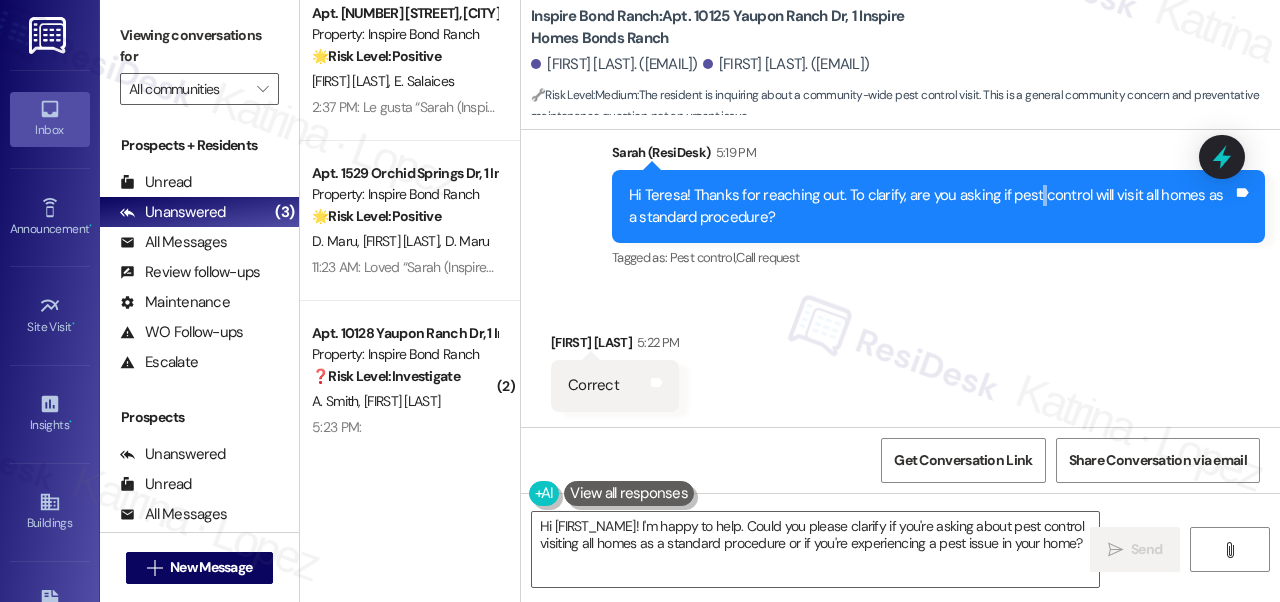 click on "Hi Teresa! Thanks for reaching out. To clarify, are you asking if pest control will visit all homes as a standard procedure?" at bounding box center [931, 206] 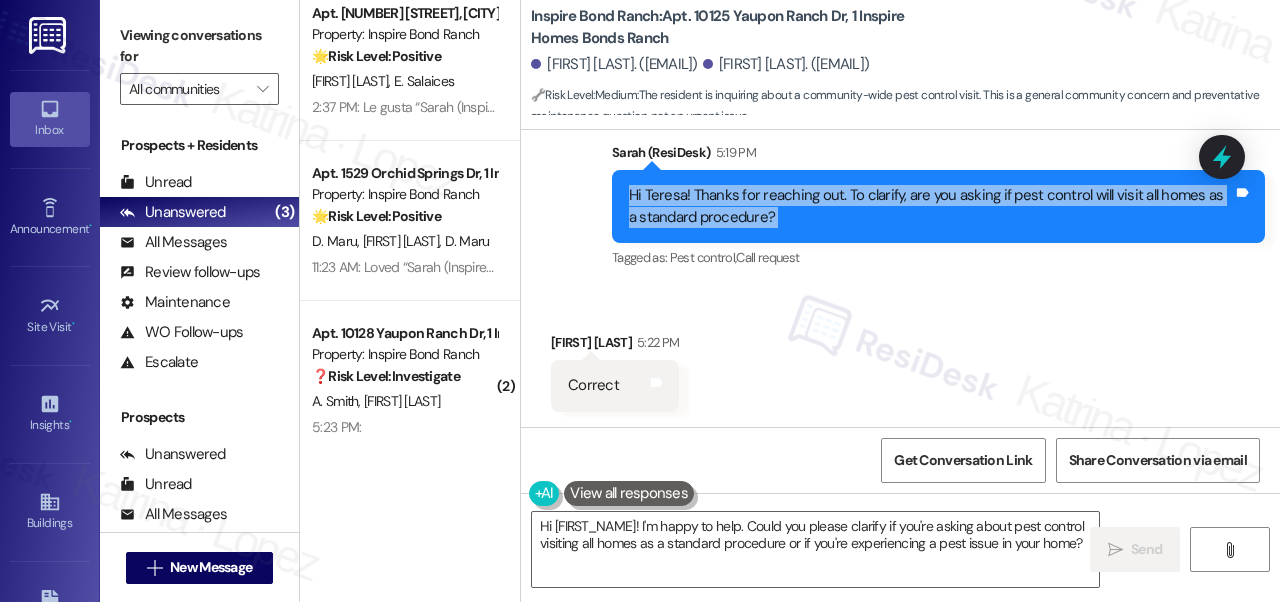 click on "Hi Teresa! Thanks for reaching out. To clarify, are you asking if pest control will visit all homes as a standard procedure?" at bounding box center (931, 206) 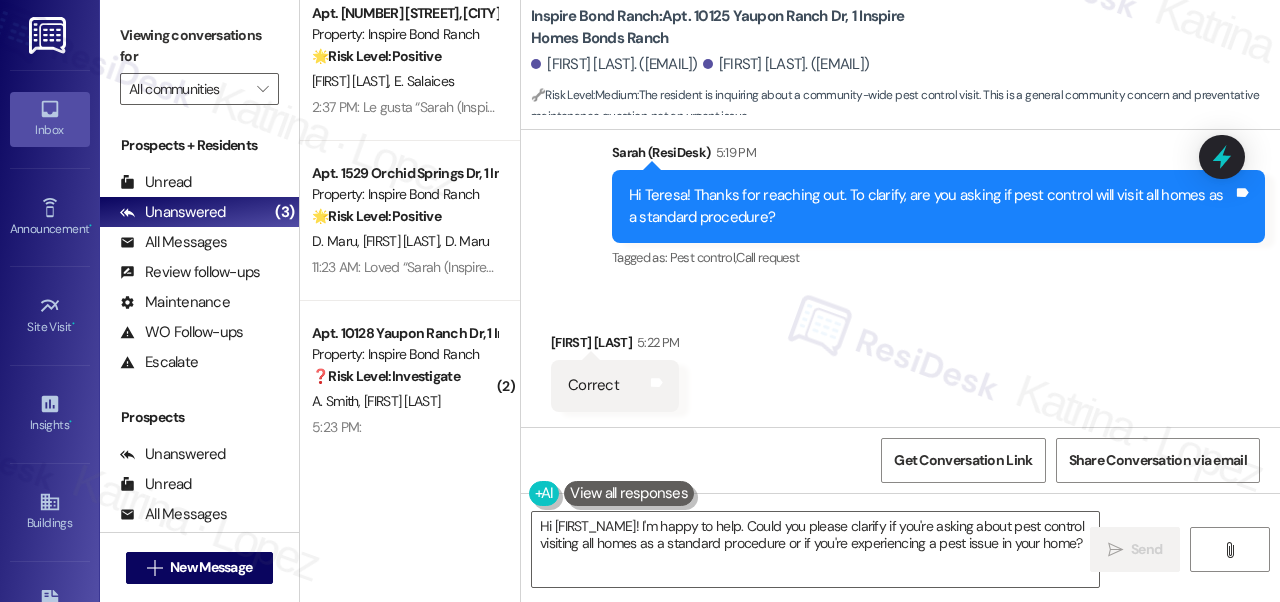 click on "Sent via SMS Sarah   (ResiDesk) 5:19 PM Hi Teresa! Thanks for reaching out. To clarify, are you asking if pest control will visit all homes as a standard procedure? Tags and notes Tagged as:   Pest control ,  Click to highlight conversations about Pest control Call request Click to highlight conversations about Call request" at bounding box center (900, 192) 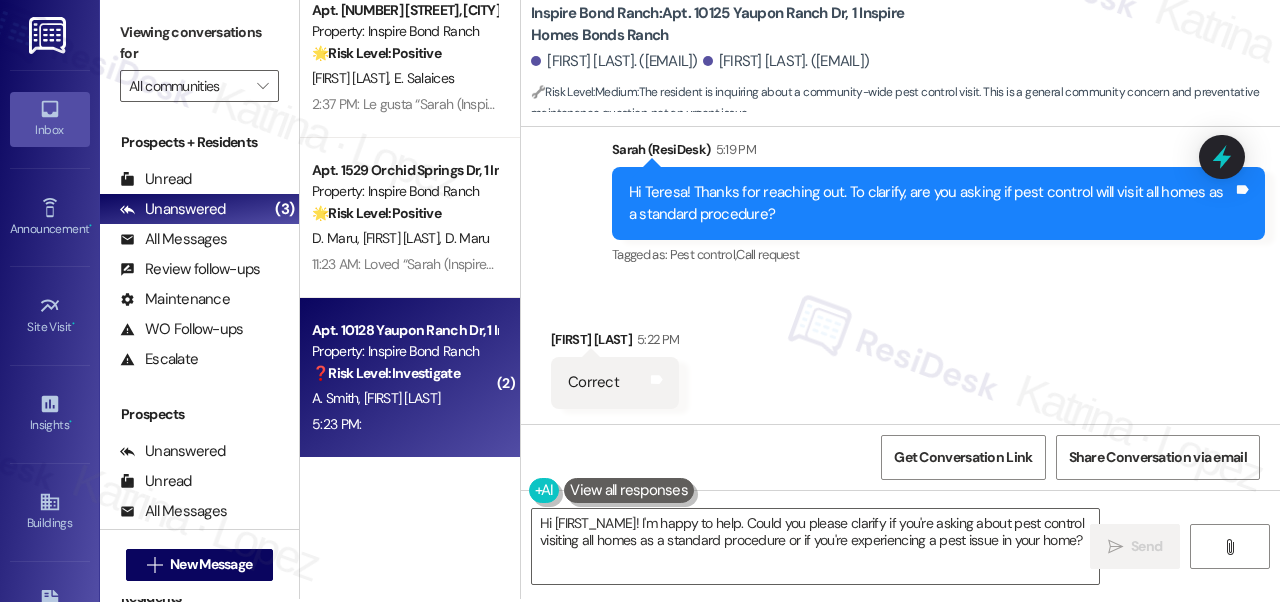 scroll, scrollTop: 4, scrollLeft: 0, axis: vertical 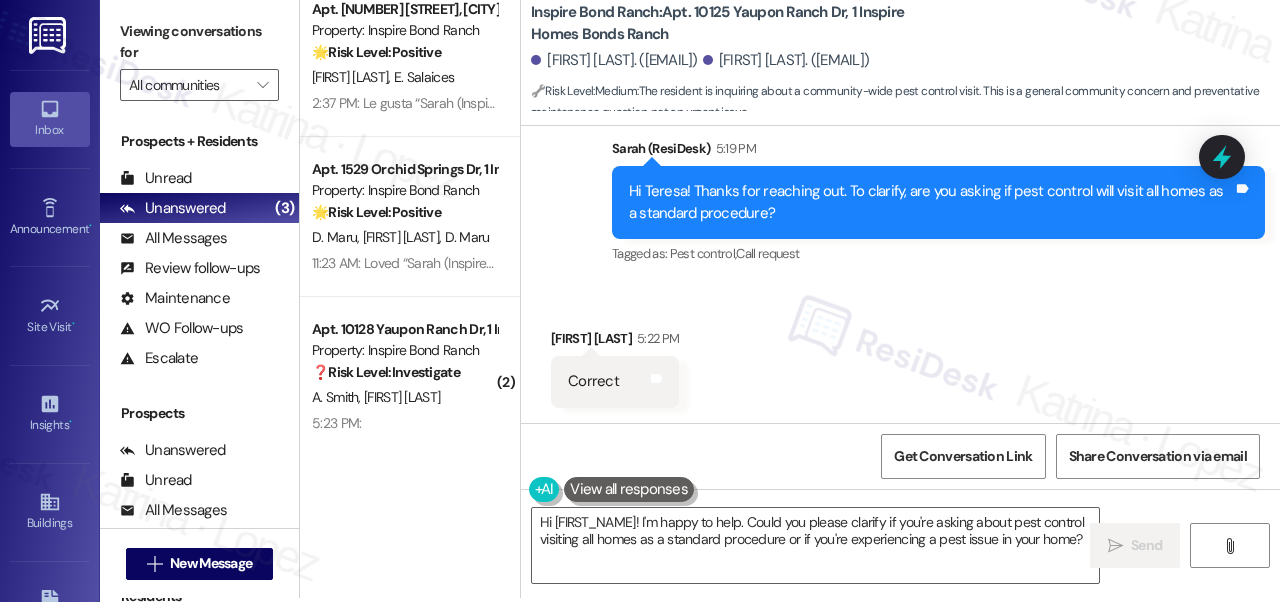 drag, startPoint x: 533, startPoint y: 104, endPoint x: 544, endPoint y: 112, distance: 13.601471 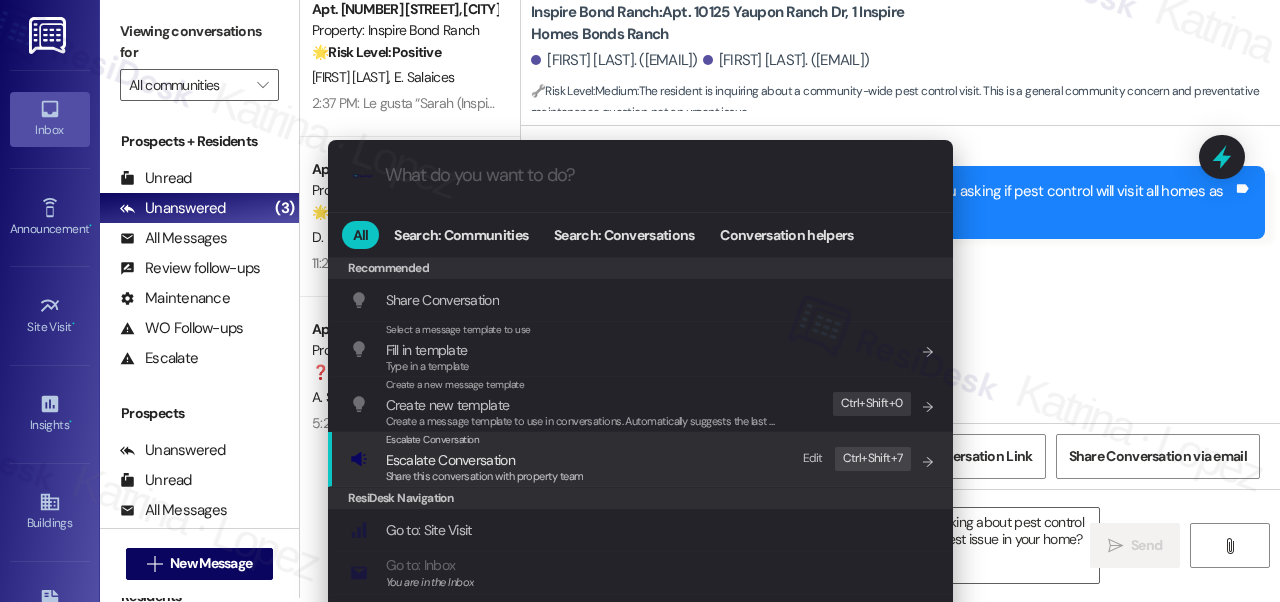 click on "Share this conversation with property team" at bounding box center [485, 476] 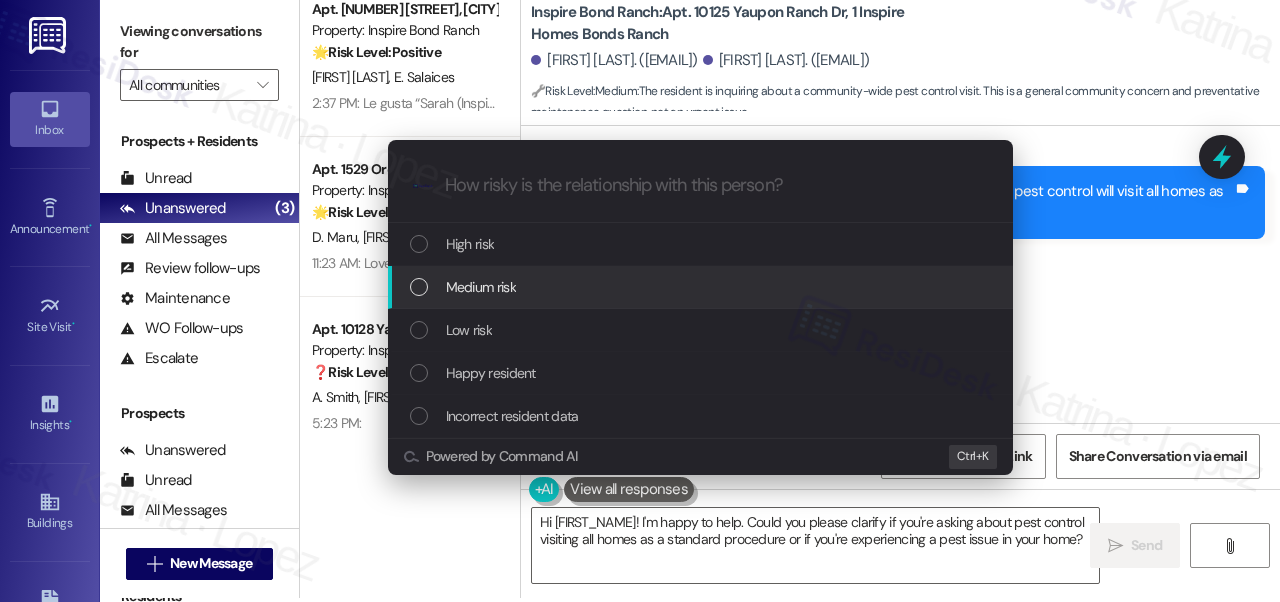 click on "Medium risk" at bounding box center (481, 287) 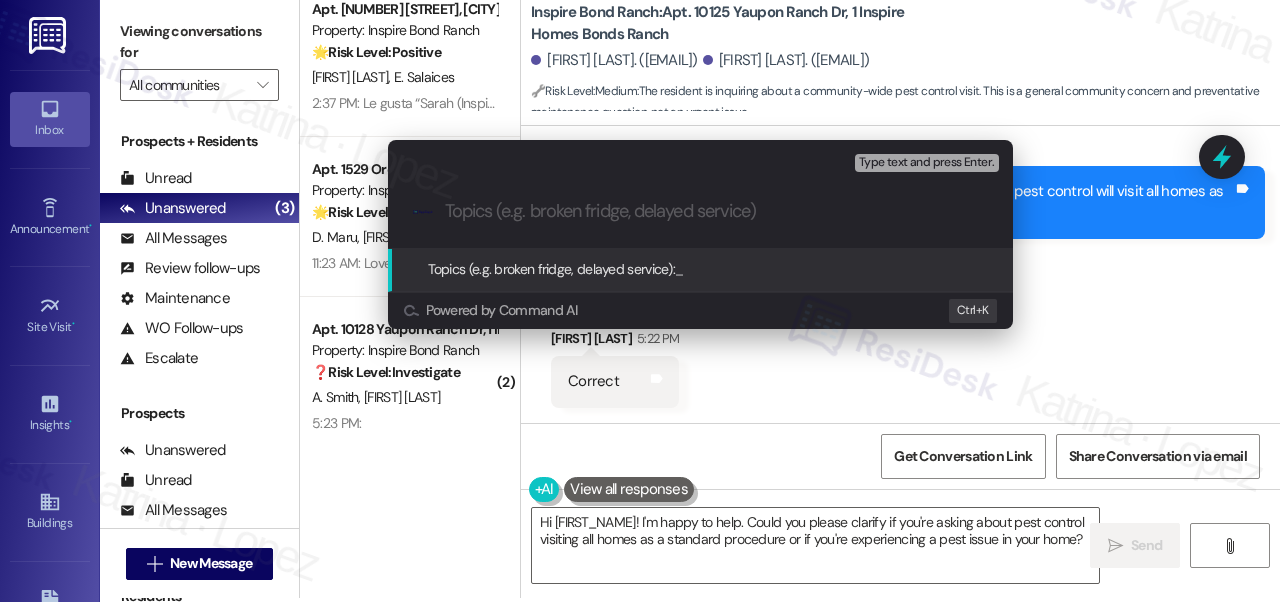 paste on "Clarifying Pest Control Visit Schedule" 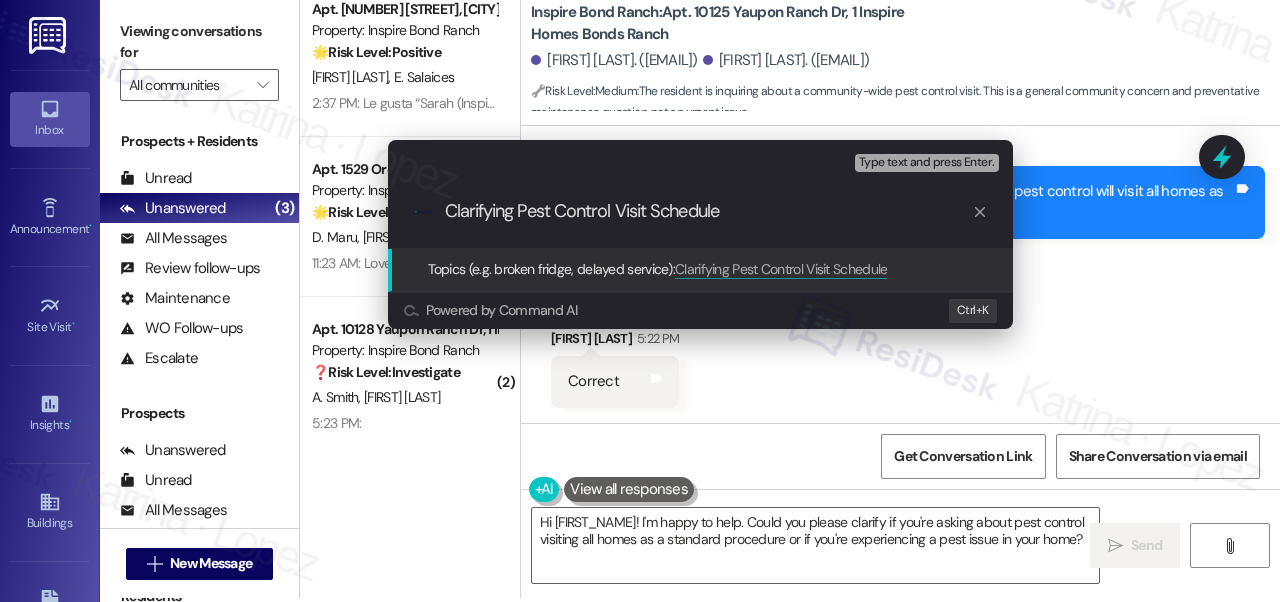 type on "Clarifying Pest Control Visit Schedule" 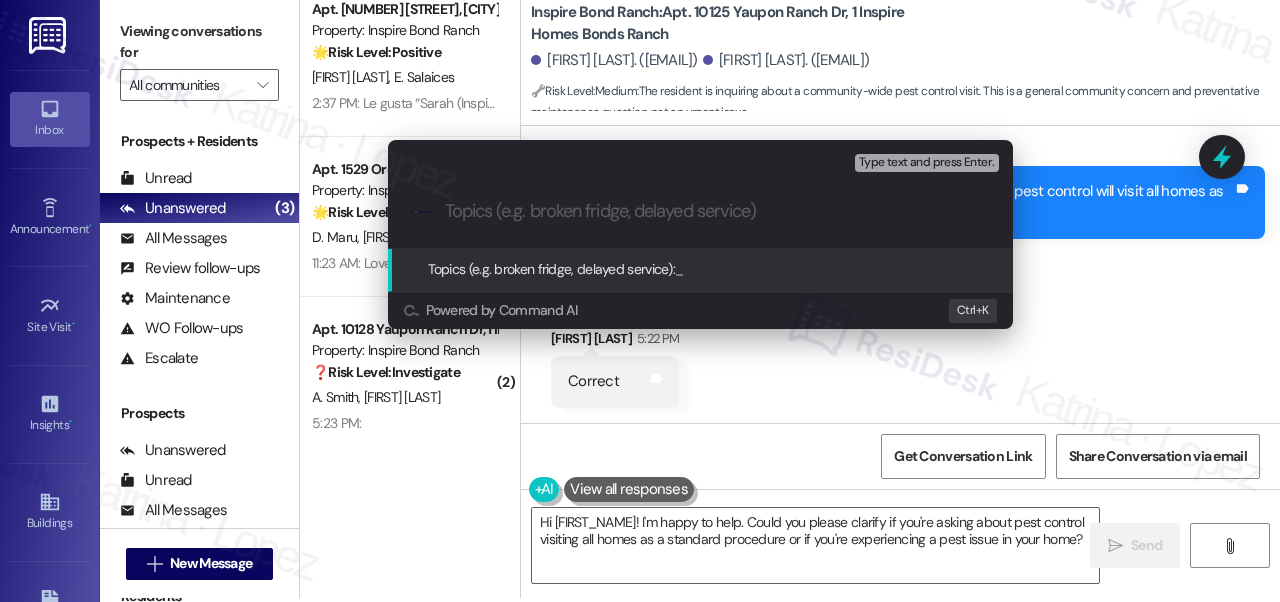 click on "Escalate Conversation Medium risk Topics (e.g. broken fridge, delayed service) Any messages to highlight in the email? Type text and press Enter. .cls-1{fill:#0a055f;}.cls-2{fill:#0cc4c4;} resideskLogoBlueOrange Topics (e.g. broken fridge, delayed service):  _ Powered by Command AI Ctrl+ K" at bounding box center [640, 301] 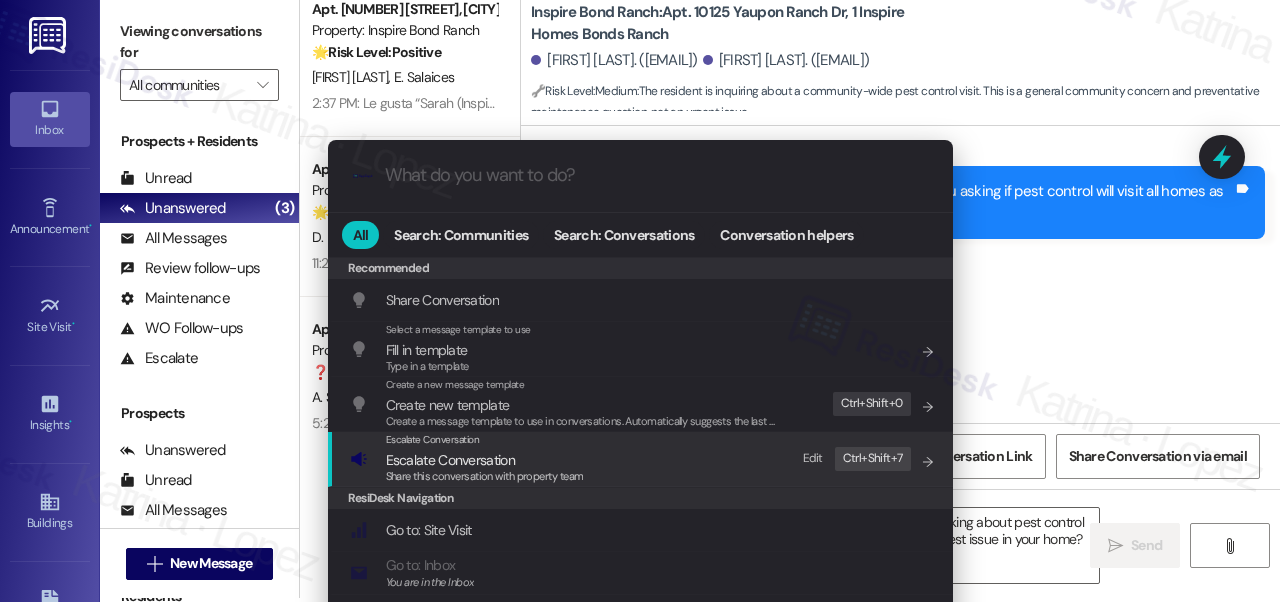 click on "Escalate Conversation Escalate Conversation Share this conversation with property team Edit Ctrl+ Shift+ 7" at bounding box center [642, 459] 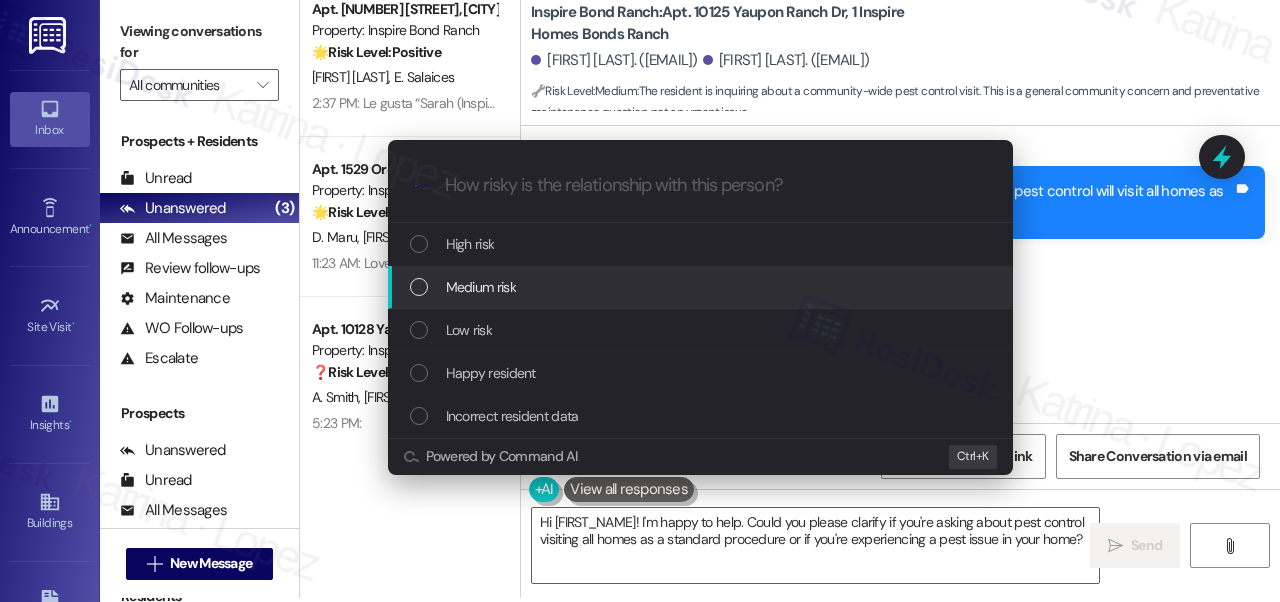 click on "Medium risk" at bounding box center (481, 287) 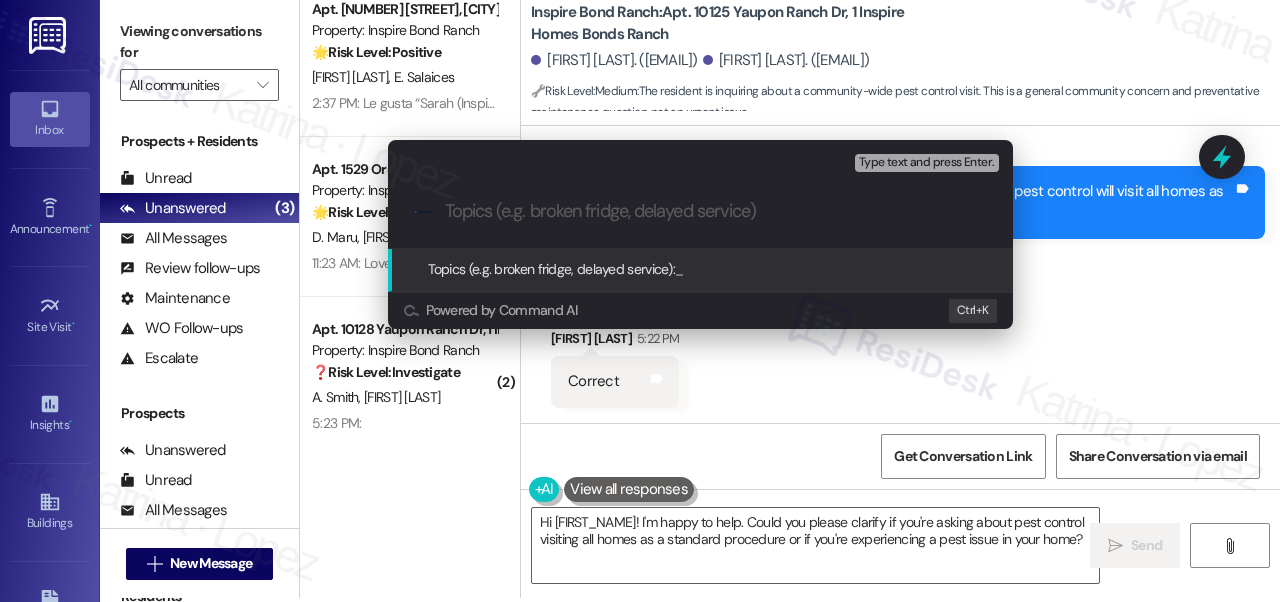 click on "Escalate Conversation Medium risk Topics (e.g. broken fridge, delayed service) Any messages to highlight in the email? Type text and press Enter. .cls-1{fill:#0a055f;}.cls-2{fill:#0cc4c4;} resideskLogoBlueOrange Topics (e.g. broken fridge, delayed service):  _ Powered by Command AI Ctrl+ K" at bounding box center (640, 301) 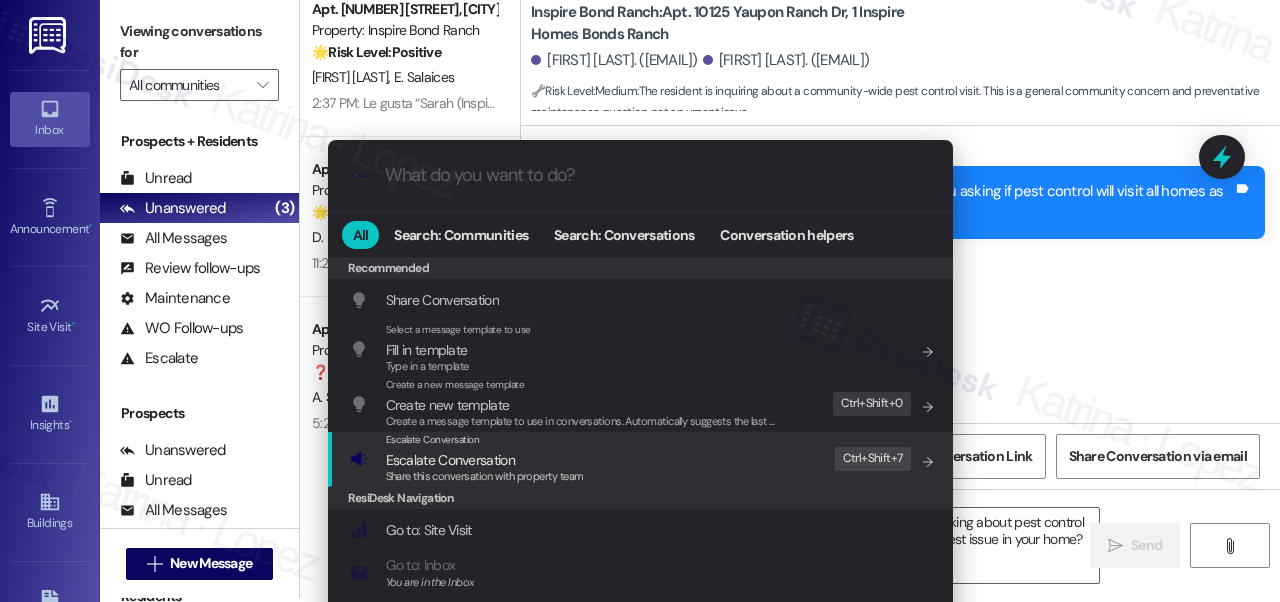 click on "Share this conversation with property team" at bounding box center [485, 476] 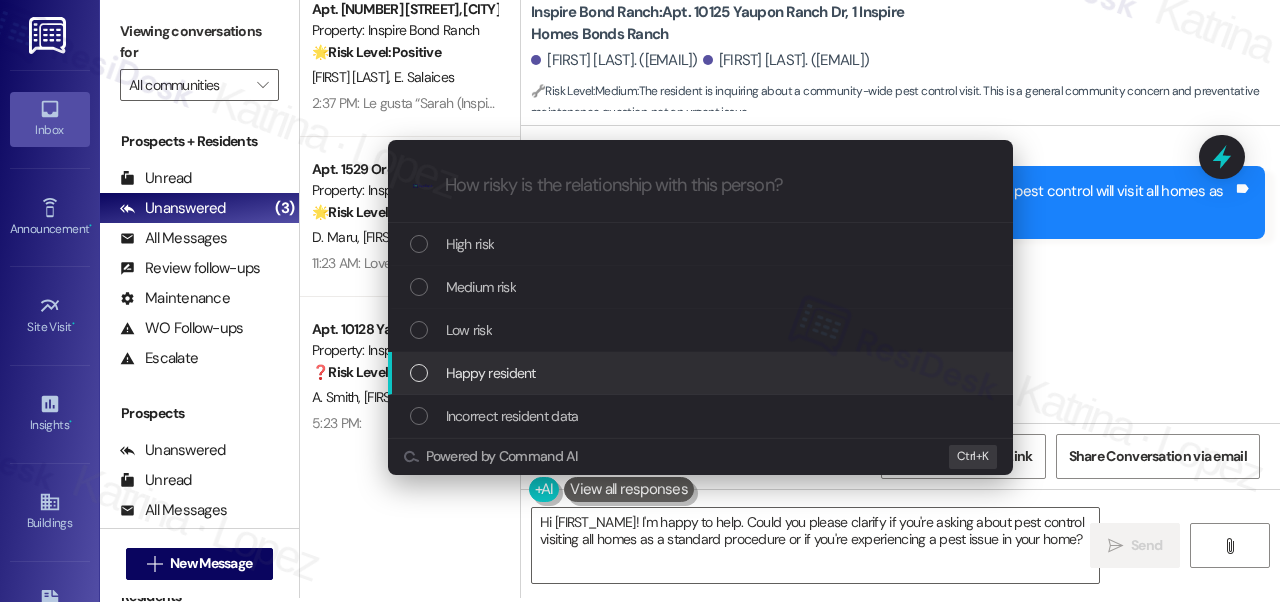 click on "Happy resident" at bounding box center (491, 373) 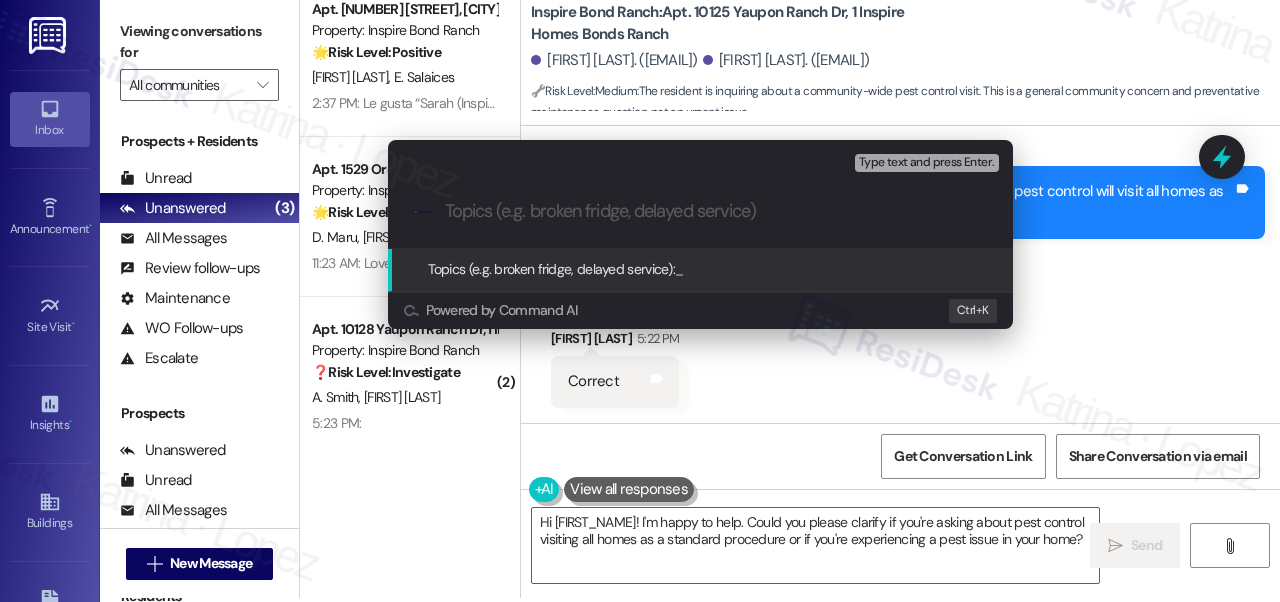 paste on "Clarifying Pest Control Visit Schedule" 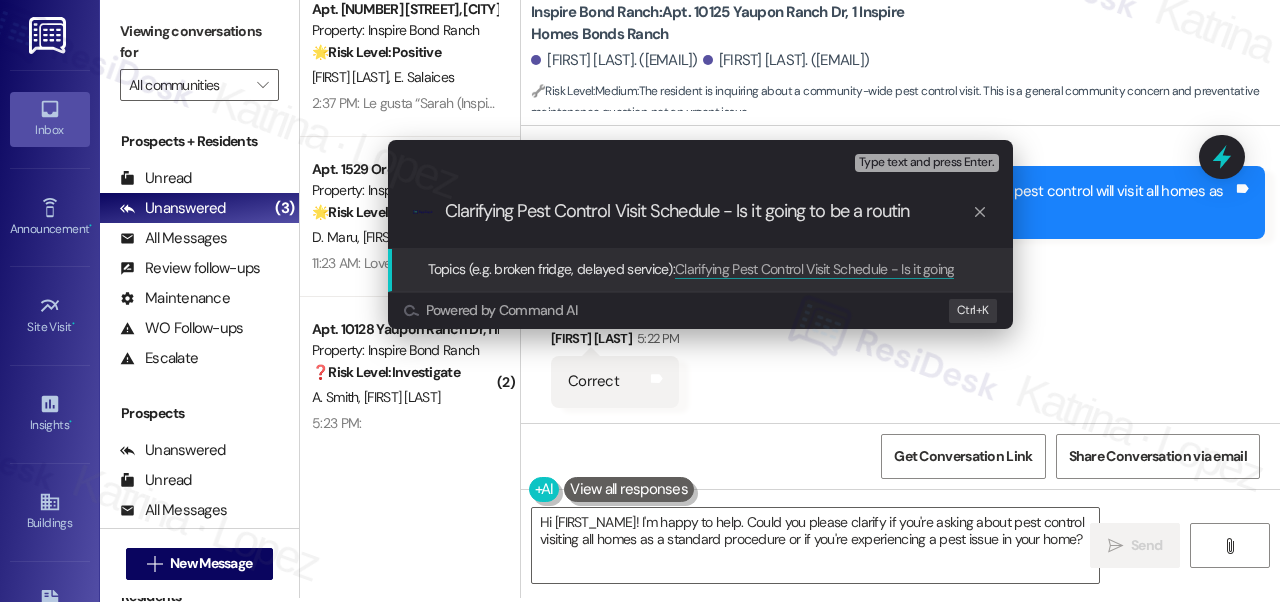 type on "Clarifying Pest Control Visit Schedule - Is it going to be a routine" 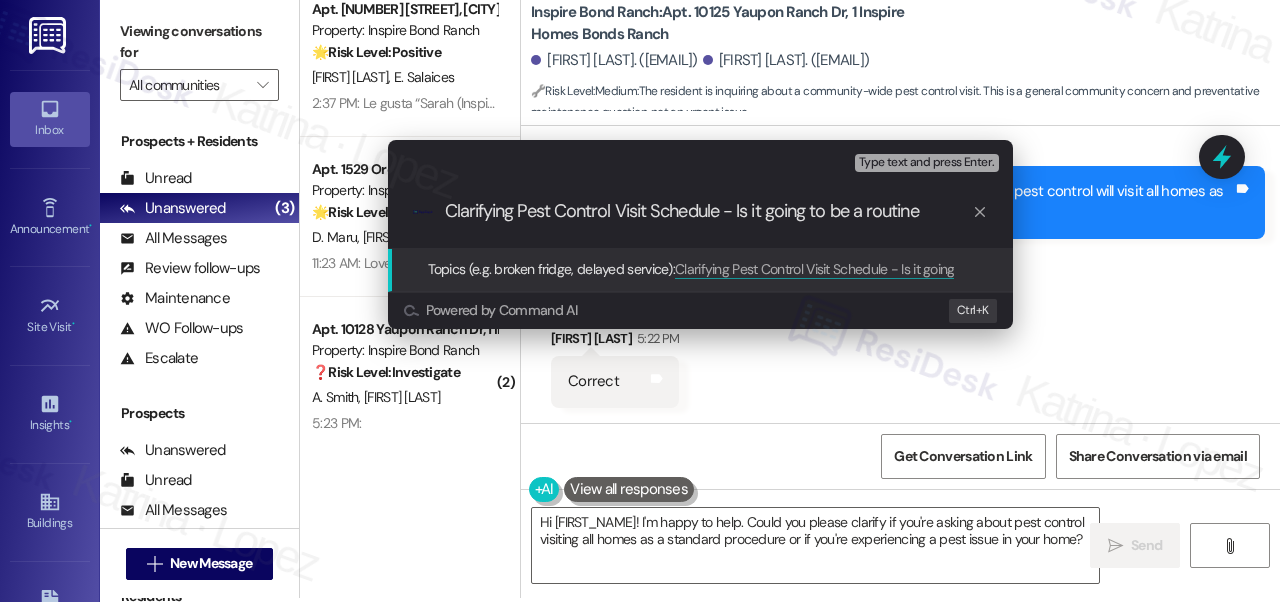 type 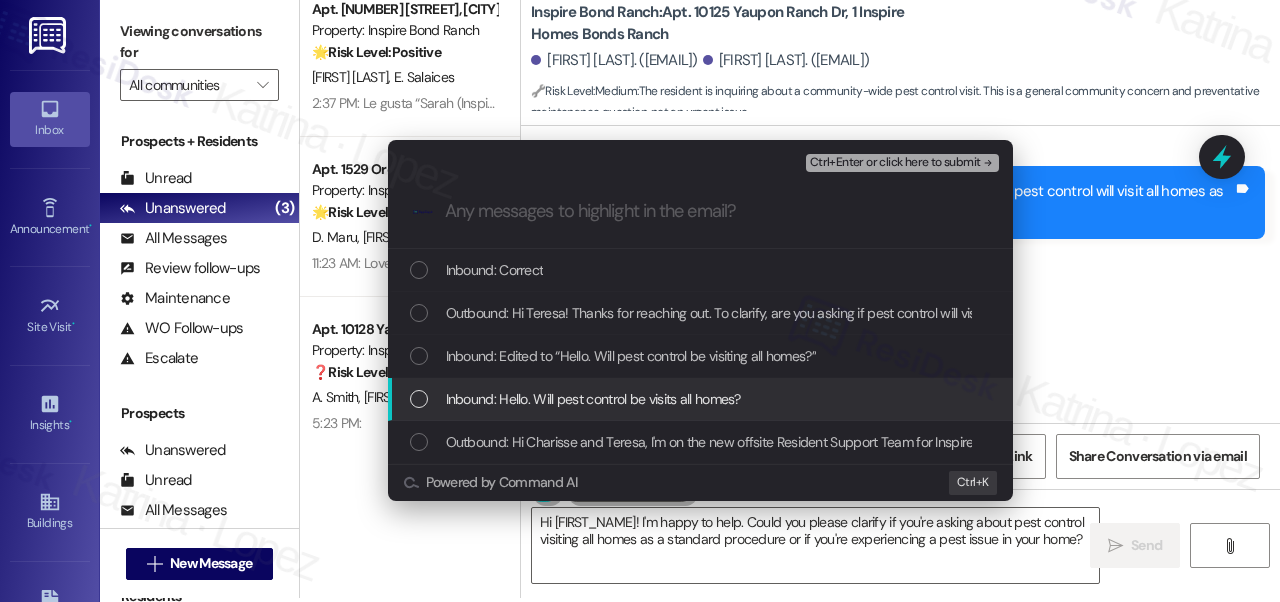 click on "Inbound: Hello. Will pest control be visits all homes?" at bounding box center [593, 399] 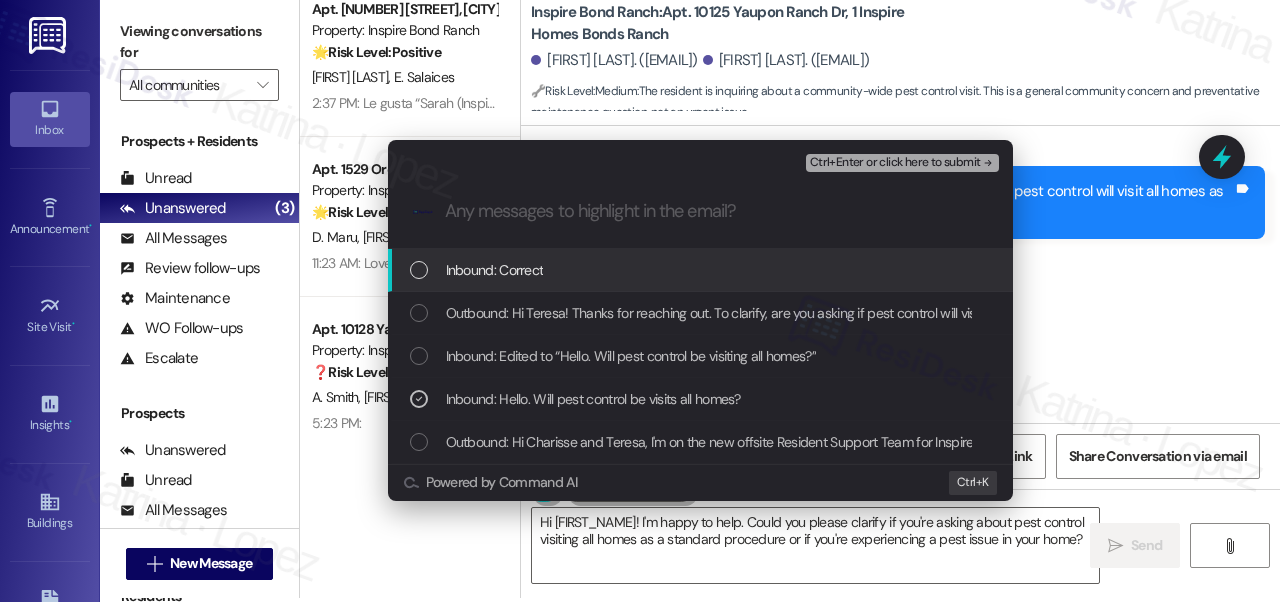 click on "Ctrl+Enter or click here to submit" at bounding box center (895, 163) 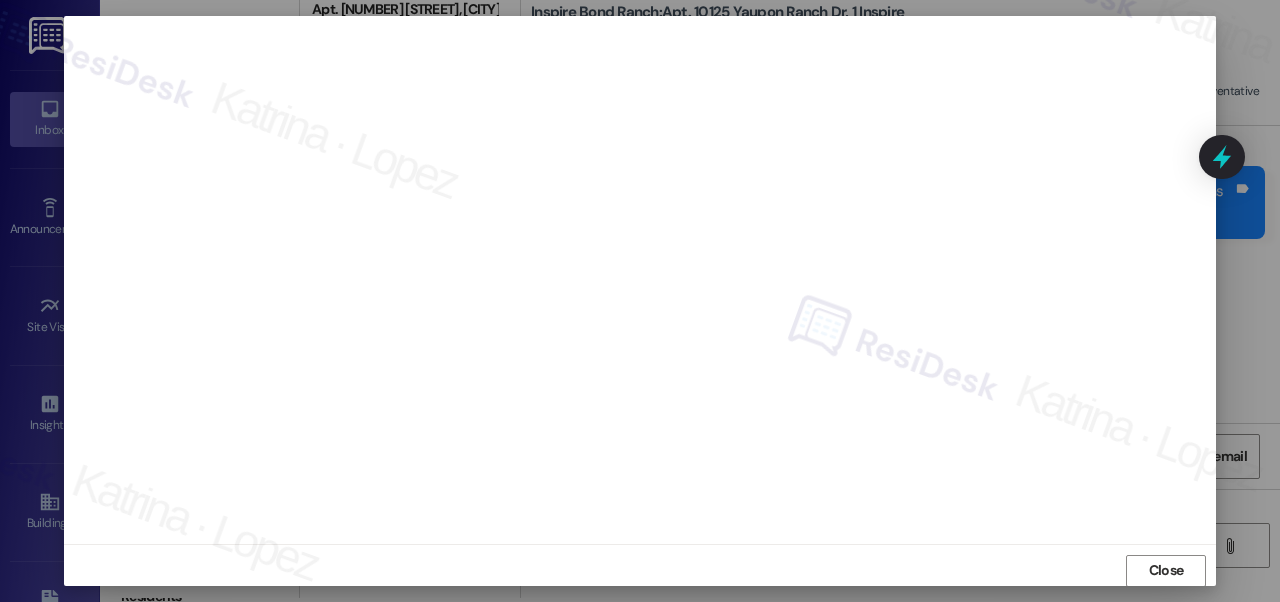 scroll, scrollTop: 24, scrollLeft: 0, axis: vertical 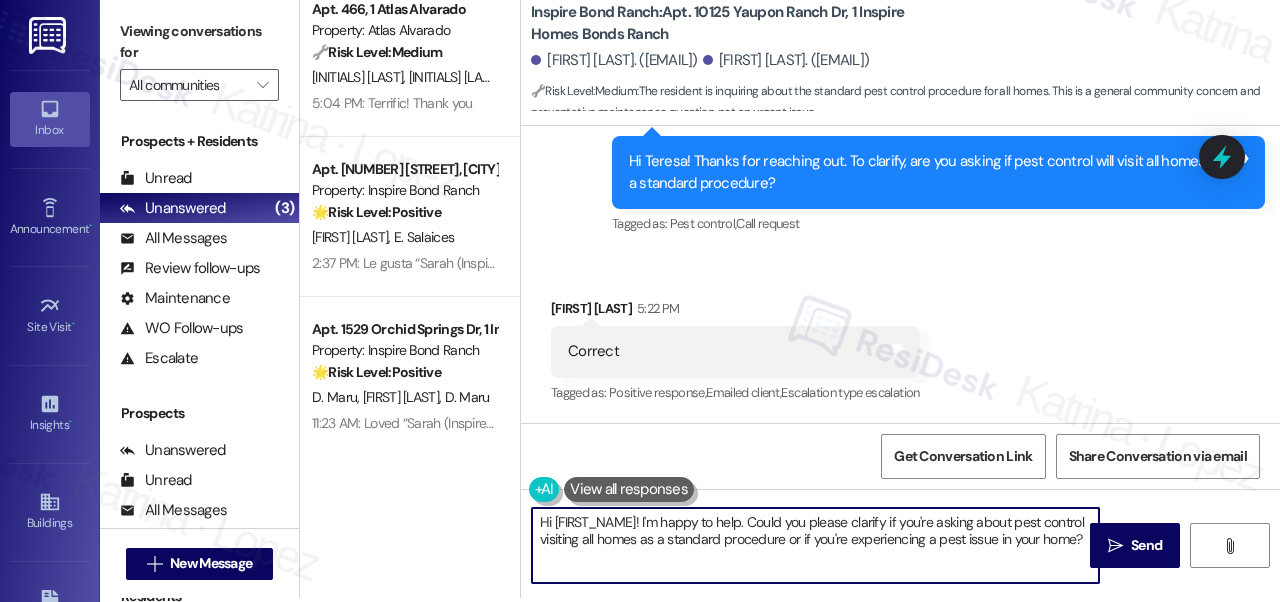 click on "Hi [FIRST_NAME]! I'm happy to help. Could you please clarify if you're asking about pest control visiting all homes as a standard procedure or if you're experiencing a pest issue in your home?" at bounding box center (815, 545) 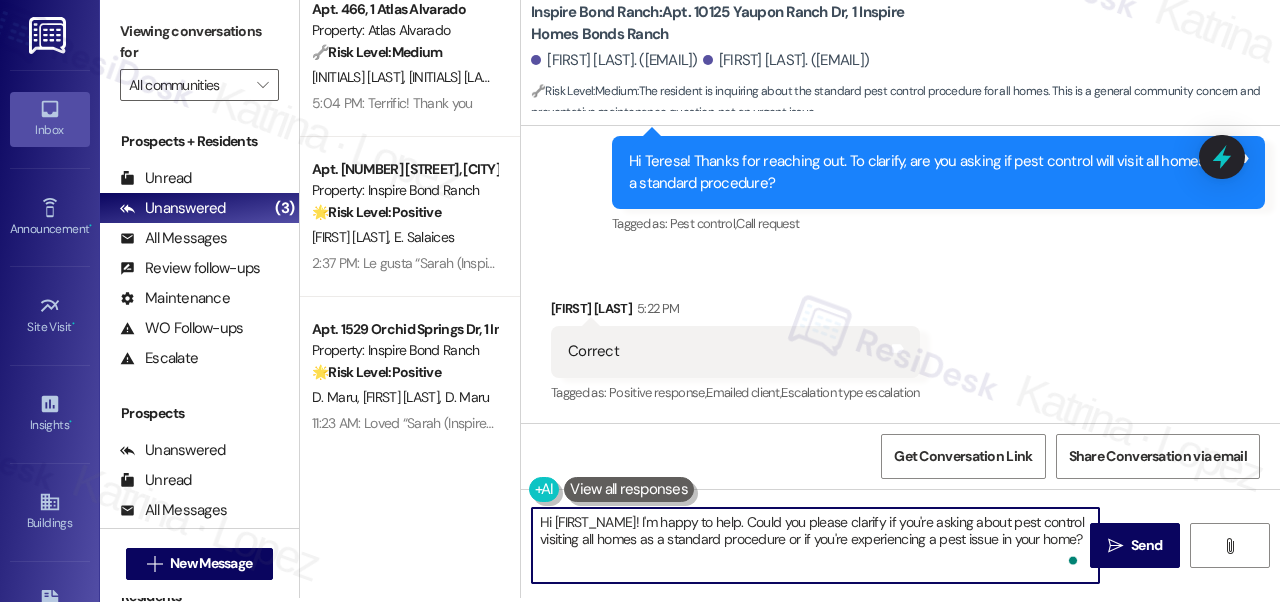 click on "Hi [FIRST_NAME]! I'm happy to help. Could you please clarify if you're asking about pest control visiting all homes as a standard procedure or if you're experiencing a pest issue in your home?" at bounding box center (815, 545) 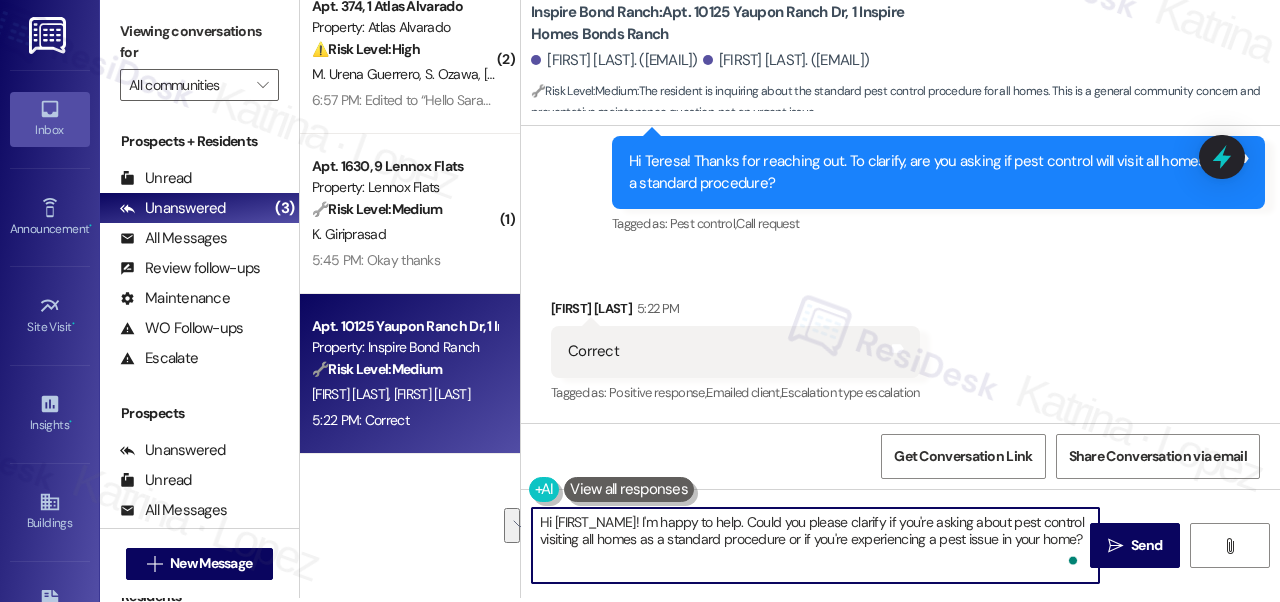 scroll, scrollTop: 0, scrollLeft: 0, axis: both 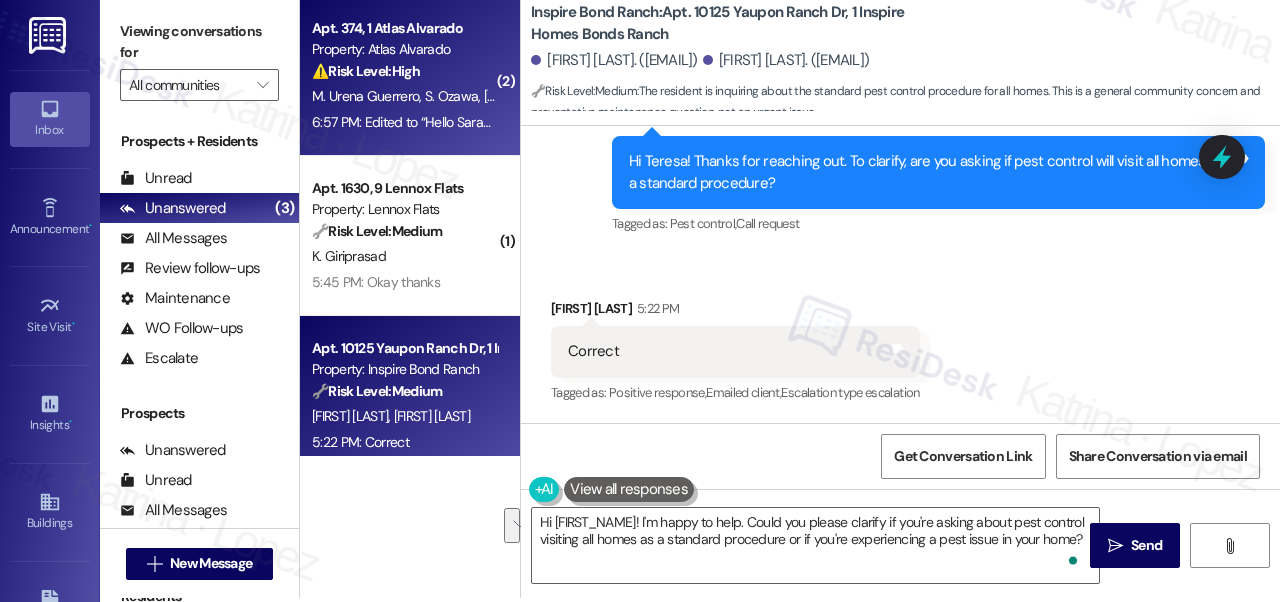 click on "6:57 PM: Edited to “Hello Sarah, request was competed but the bathroom door lock is still not working ” 6:57 PM: Edited to “Hello Sarah, request was competed but the bathroom door lock is still not working ”" at bounding box center (609, 122) 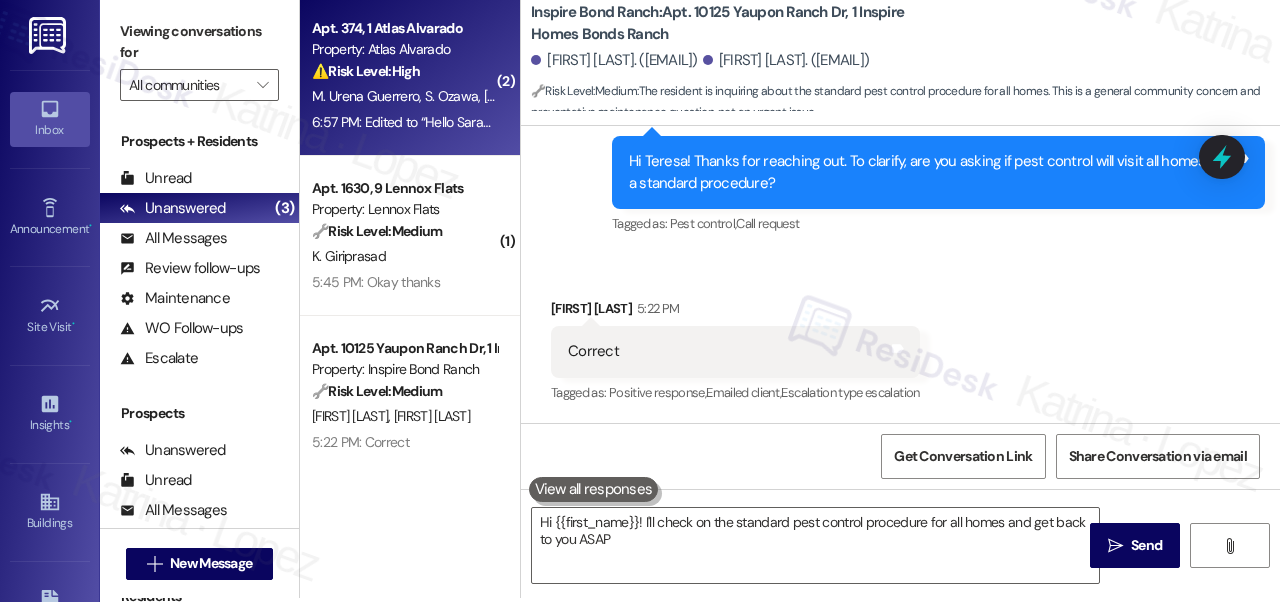 type on "Hi {{first_name}}! I'll check on the standard pest control procedure for all homes and get back to you ASAP!" 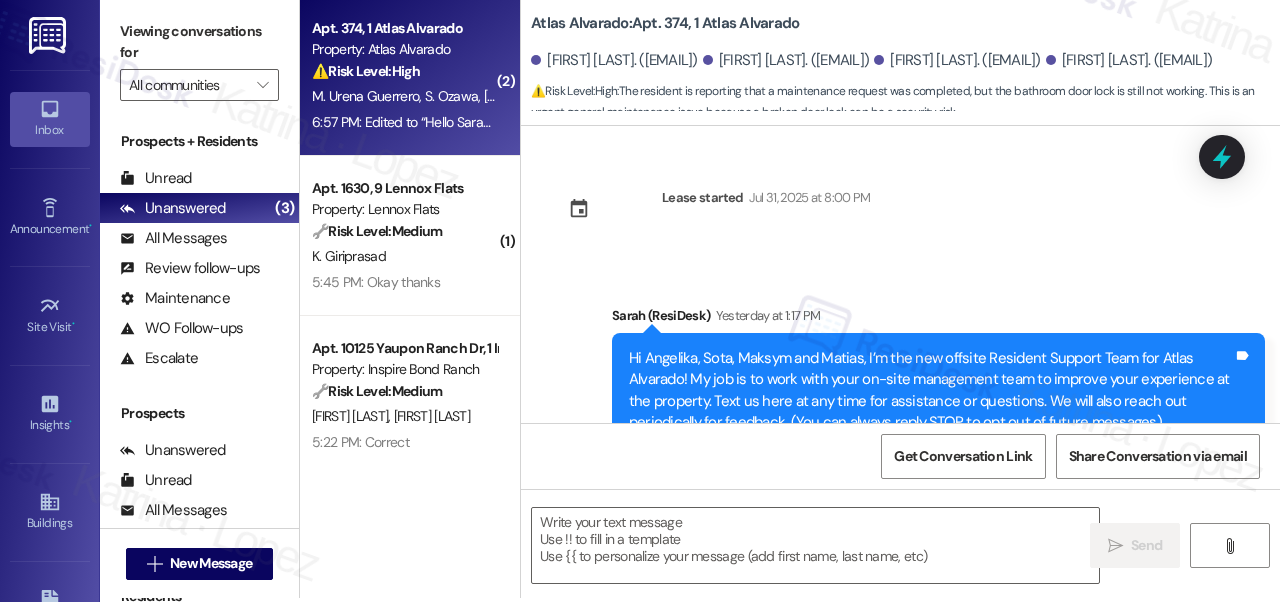 scroll, scrollTop: 0, scrollLeft: 0, axis: both 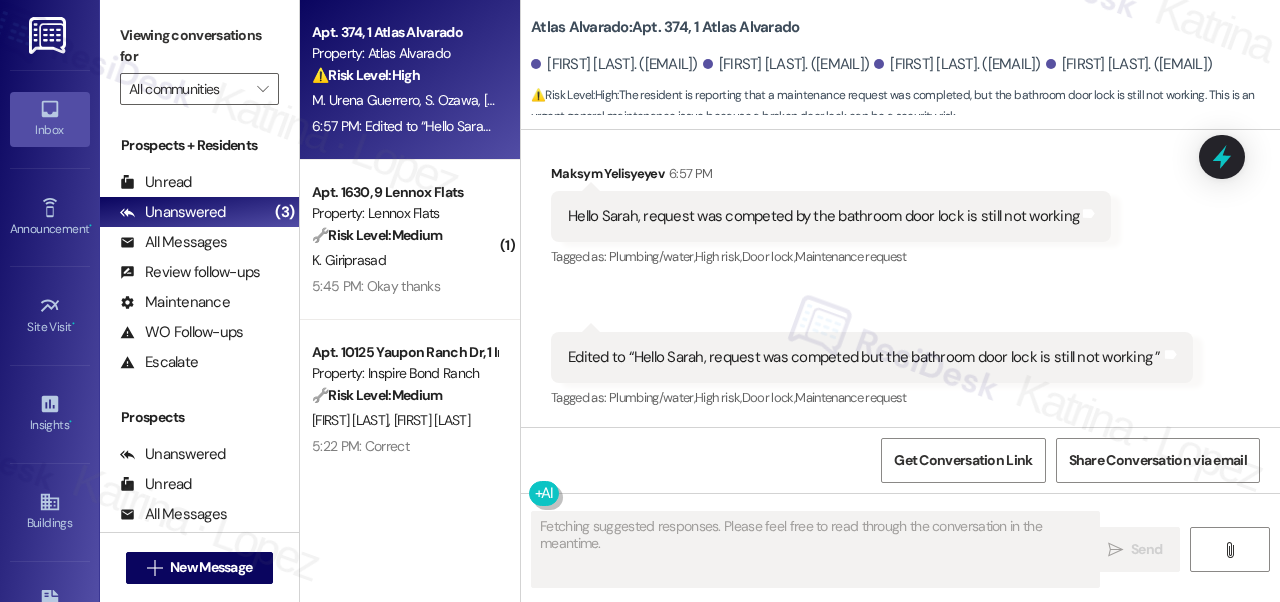 click on "Hello Sarah, request was competed by the bathroom door lock is still not working" at bounding box center [823, 216] 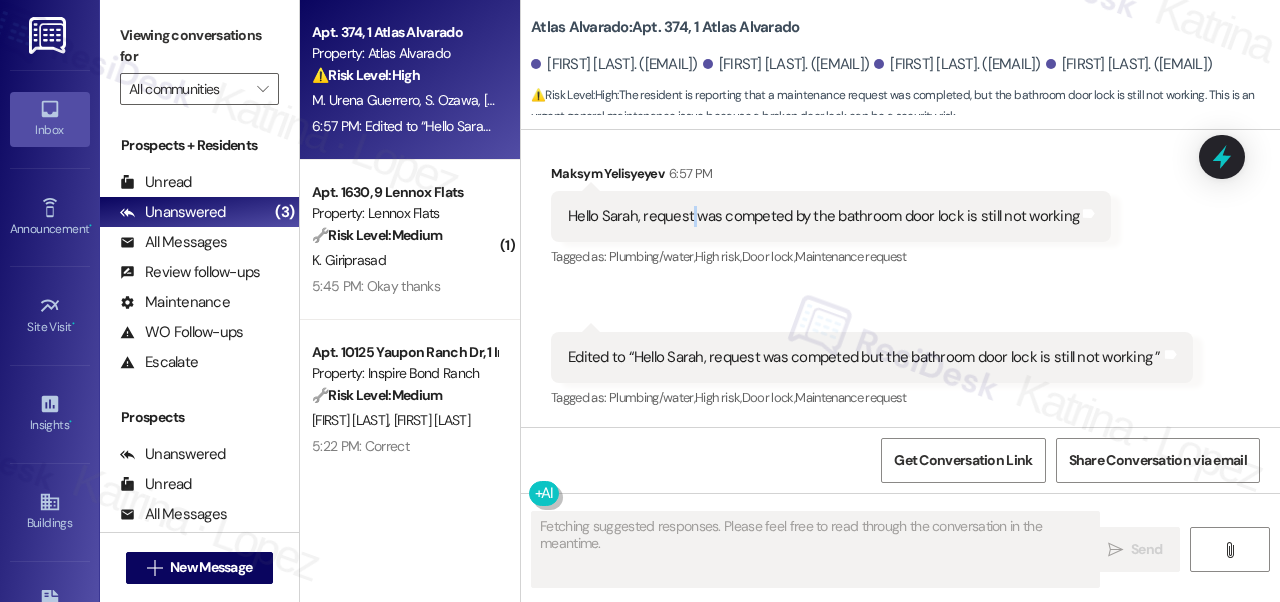 click on "Hello Sarah, request was competed by the bathroom door lock is still not working" at bounding box center [823, 216] 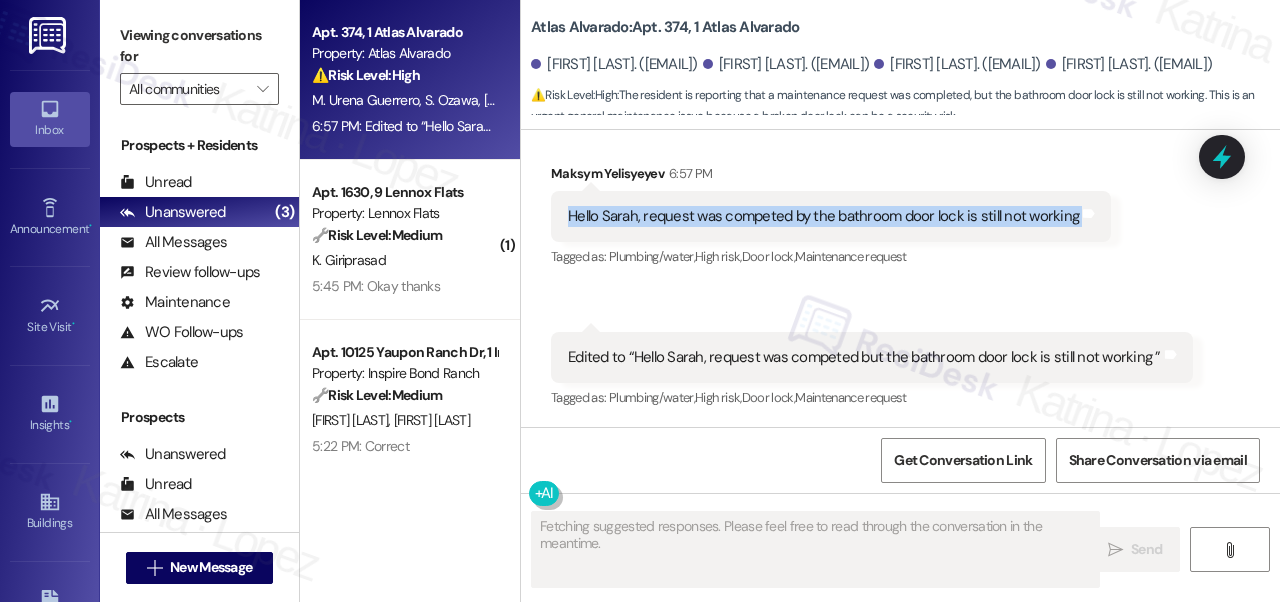 click on "Hello Sarah, request was competed by the bathroom door lock is still not working" at bounding box center [823, 216] 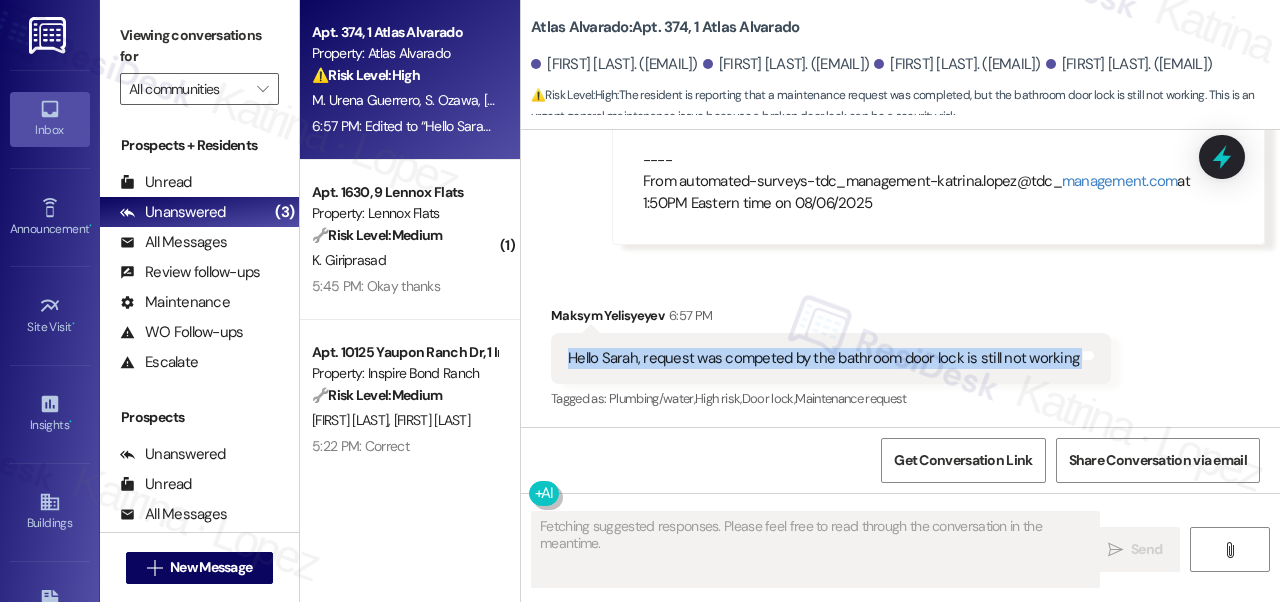scroll, scrollTop: 1957, scrollLeft: 0, axis: vertical 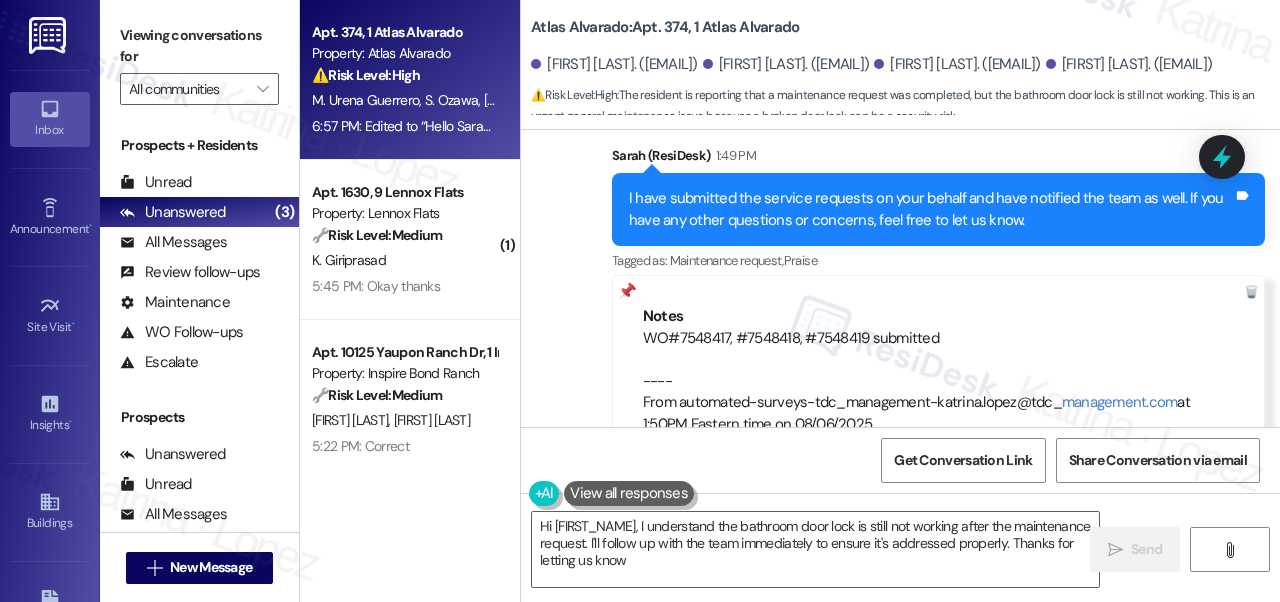 type on "Hi [FIRST_NAME], I understand the bathroom door lock is still not working after the maintenance request. I'll follow up with the team immediately to ensure it's addressed properly. Thanks for letting us know!" 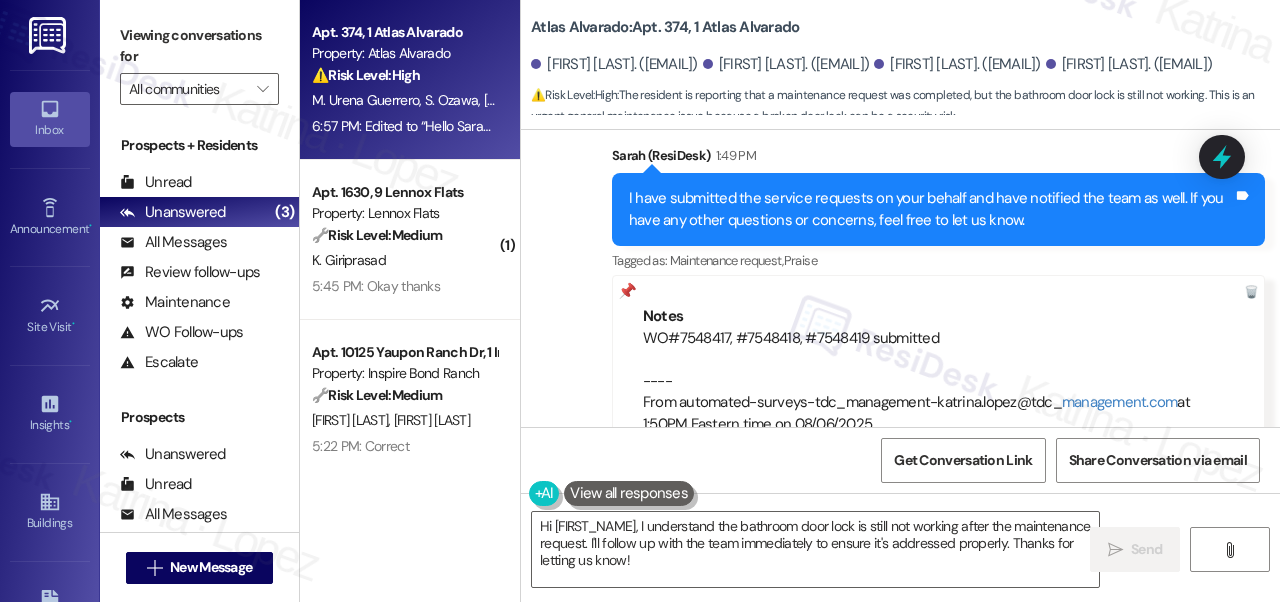 click on "I have submitted the service requests on your behalf and have notified the team as well. If you have any other questions or concerns, feel free to let us know." at bounding box center [931, 209] 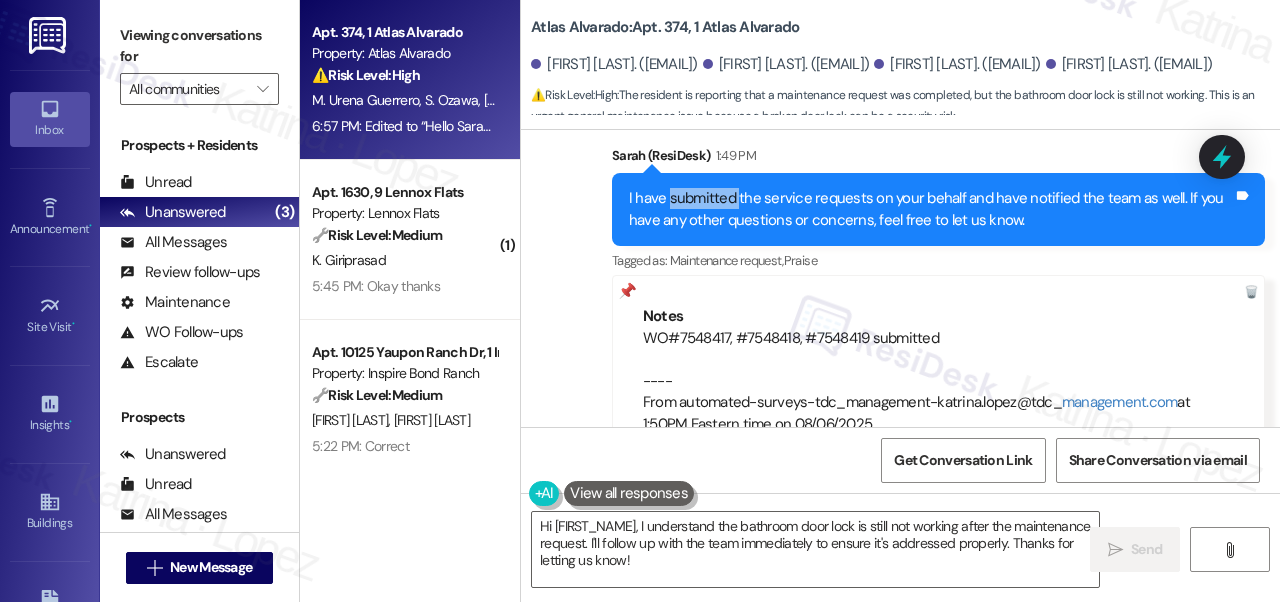 click on "I have submitted the service requests on your behalf and have notified the team as well. If you have any other questions or concerns, feel free to let us know." at bounding box center [931, 209] 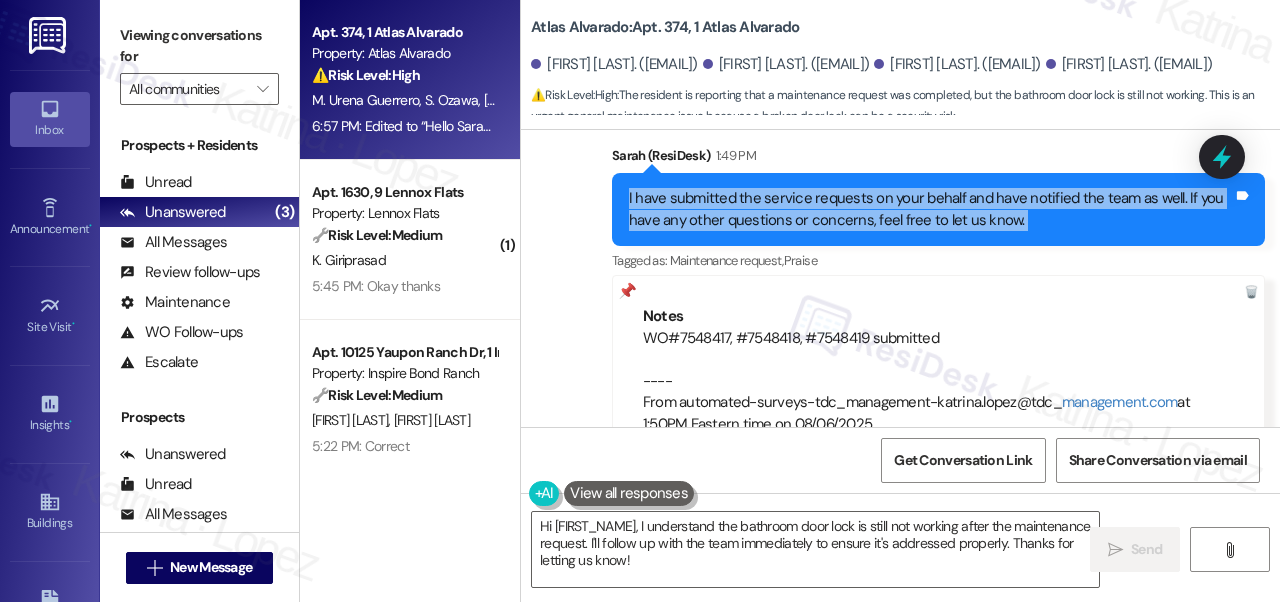 click on "I have submitted the service requests on your behalf and have notified the team as well. If you have any other questions or concerns, feel free to let us know." at bounding box center (931, 209) 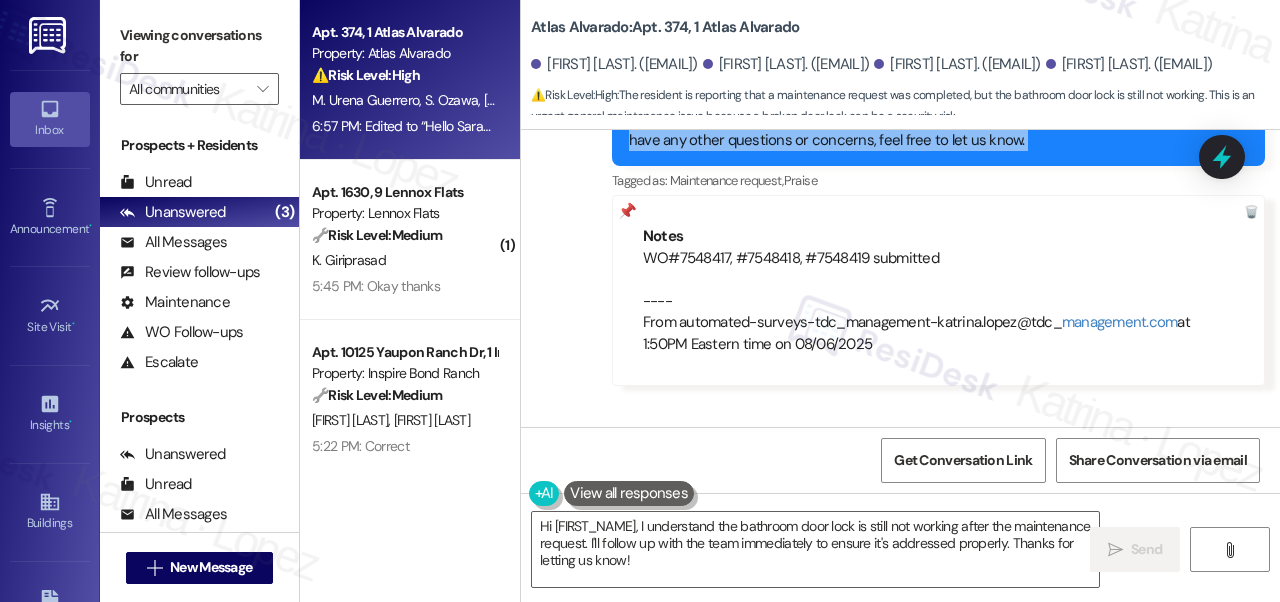 scroll, scrollTop: 2229, scrollLeft: 0, axis: vertical 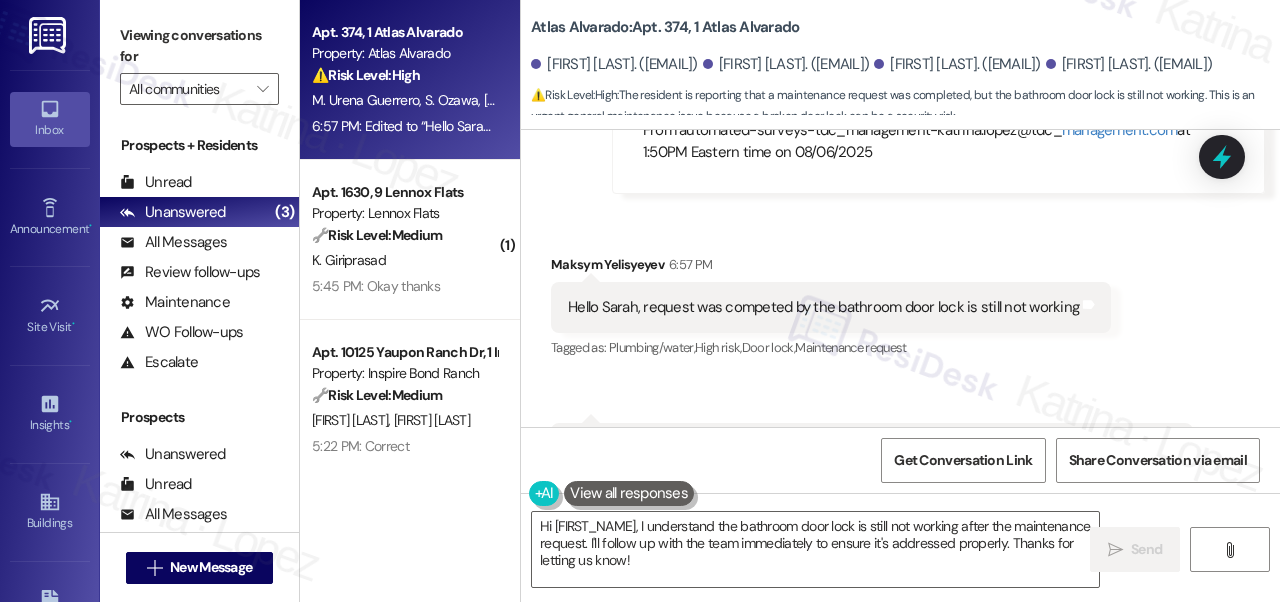 click on "Hello Sarah, request was competed by the bathroom door lock is still not working" at bounding box center [823, 307] 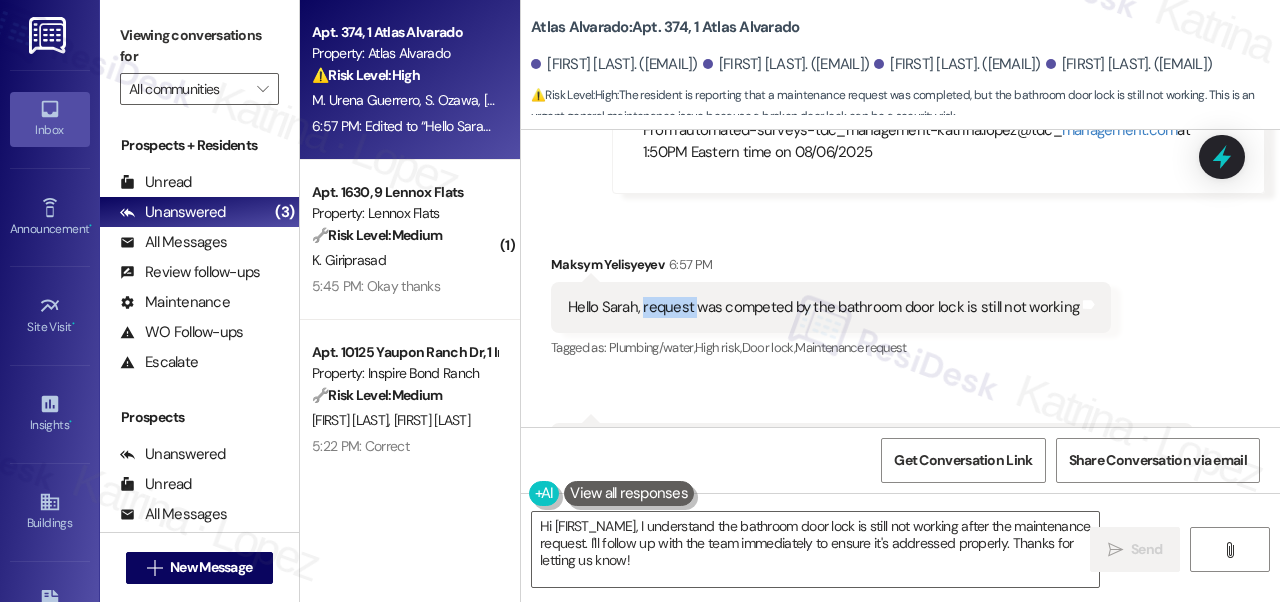 click on "Hello Sarah, request was competed by the bathroom door lock is still not working" at bounding box center (823, 307) 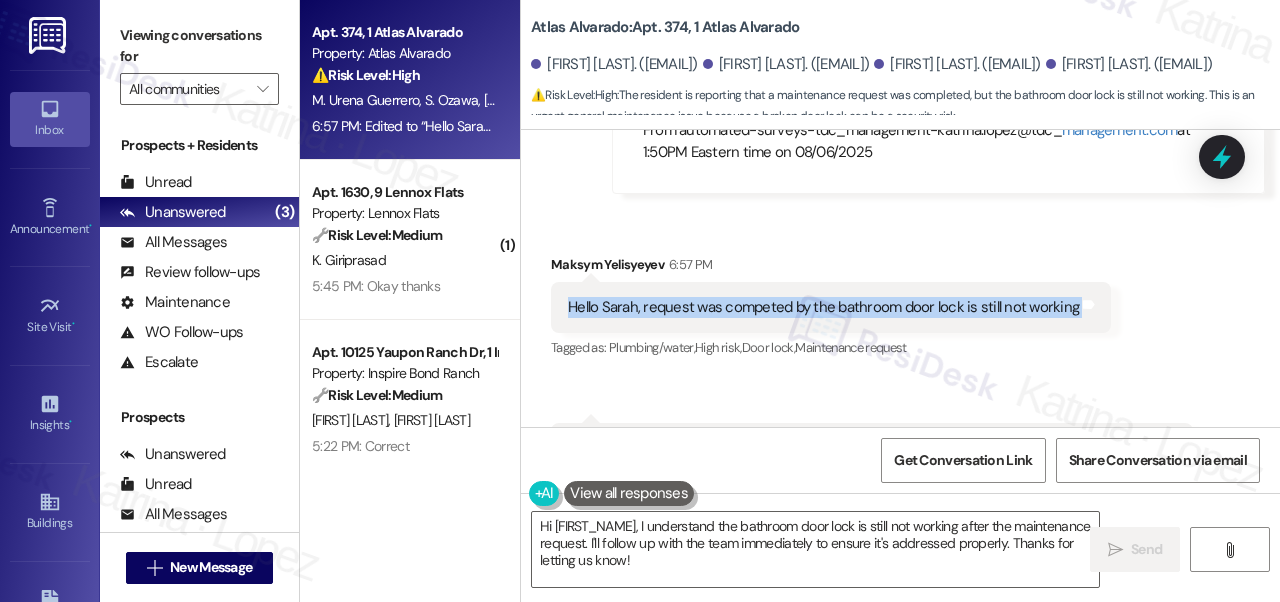 click on "Hello Sarah, request was competed by the bathroom door lock is still not working" at bounding box center (823, 307) 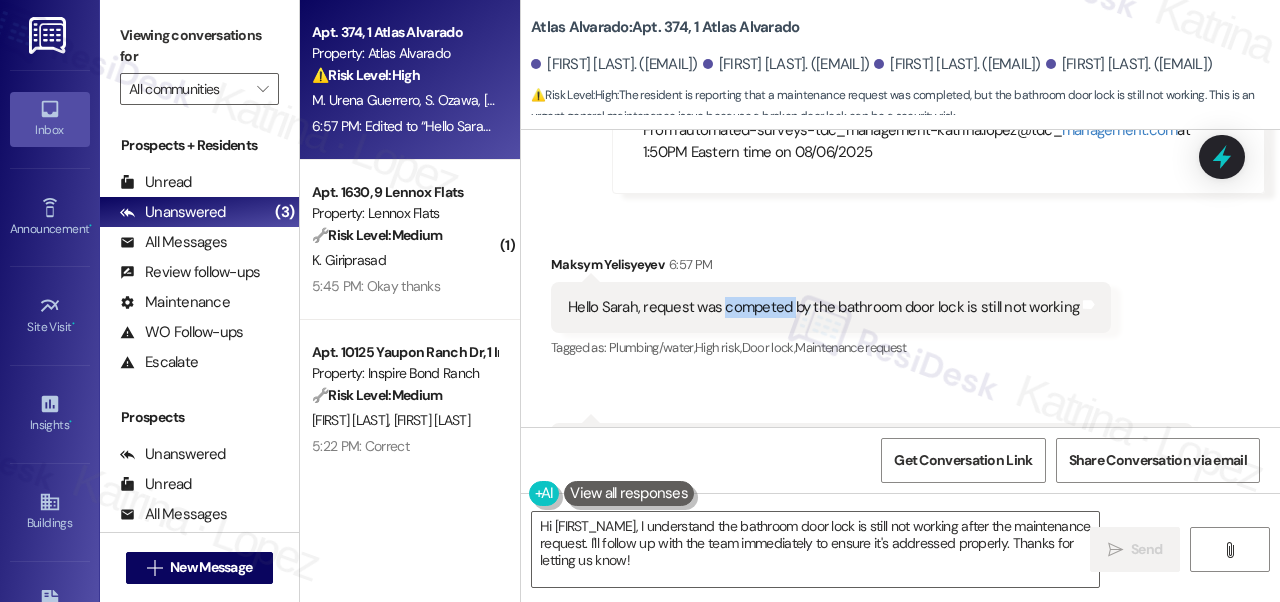 click on "Hello Sarah, request was competed by the bathroom door lock is still not working" at bounding box center (823, 307) 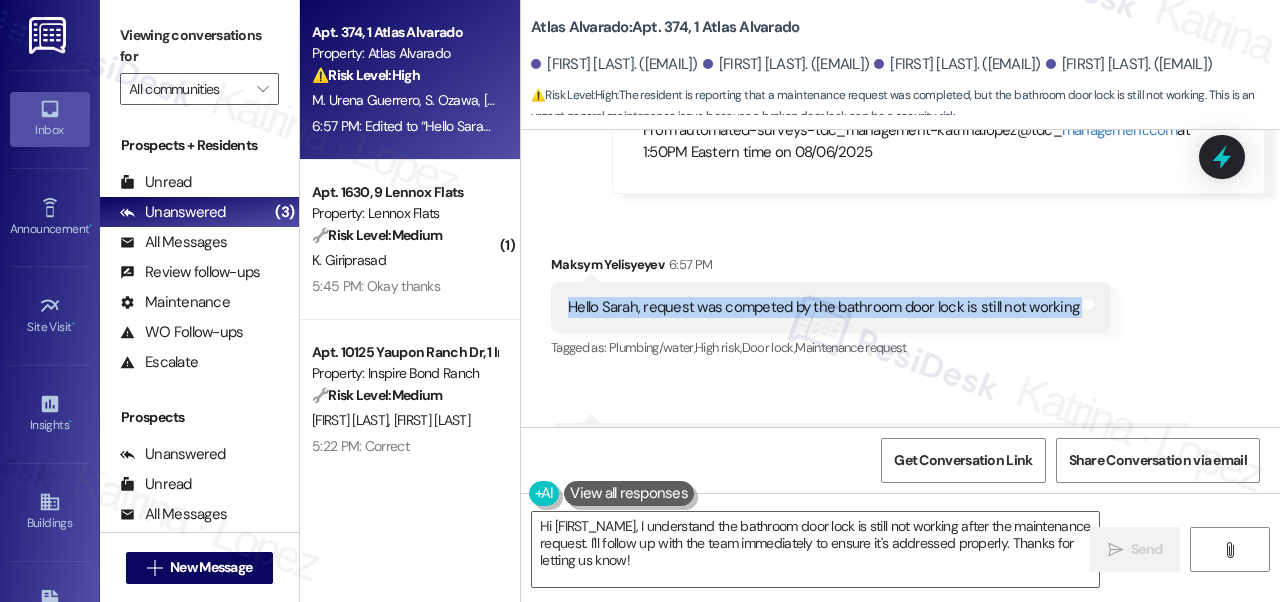 click on "Hello Sarah, request was competed by the bathroom door lock is still not working" at bounding box center [823, 307] 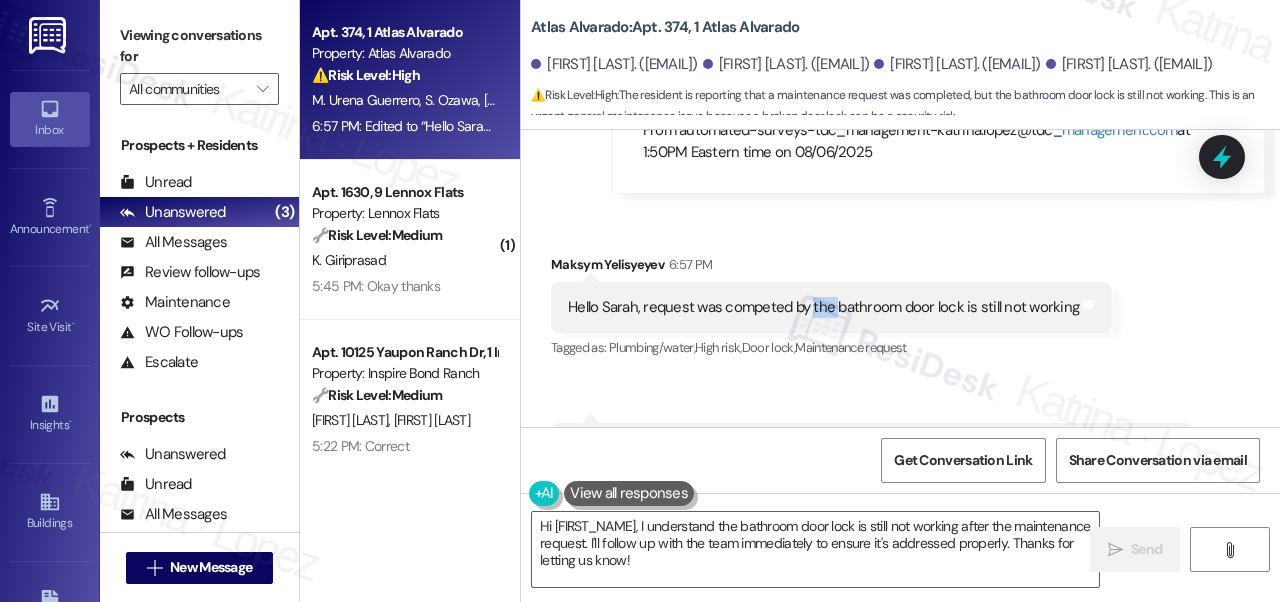 click on "Hello Sarah, request was competed by the bathroom door lock is still not working" at bounding box center (823, 307) 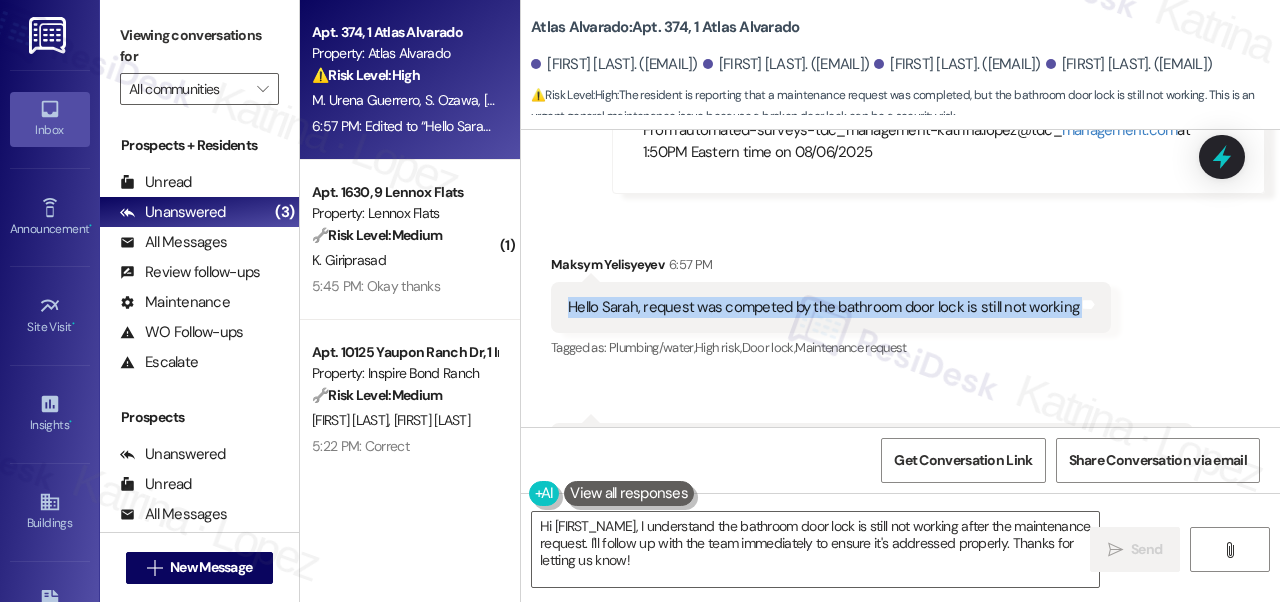 click on "Hello Sarah, request was competed by the bathroom door lock is still not working" at bounding box center [823, 307] 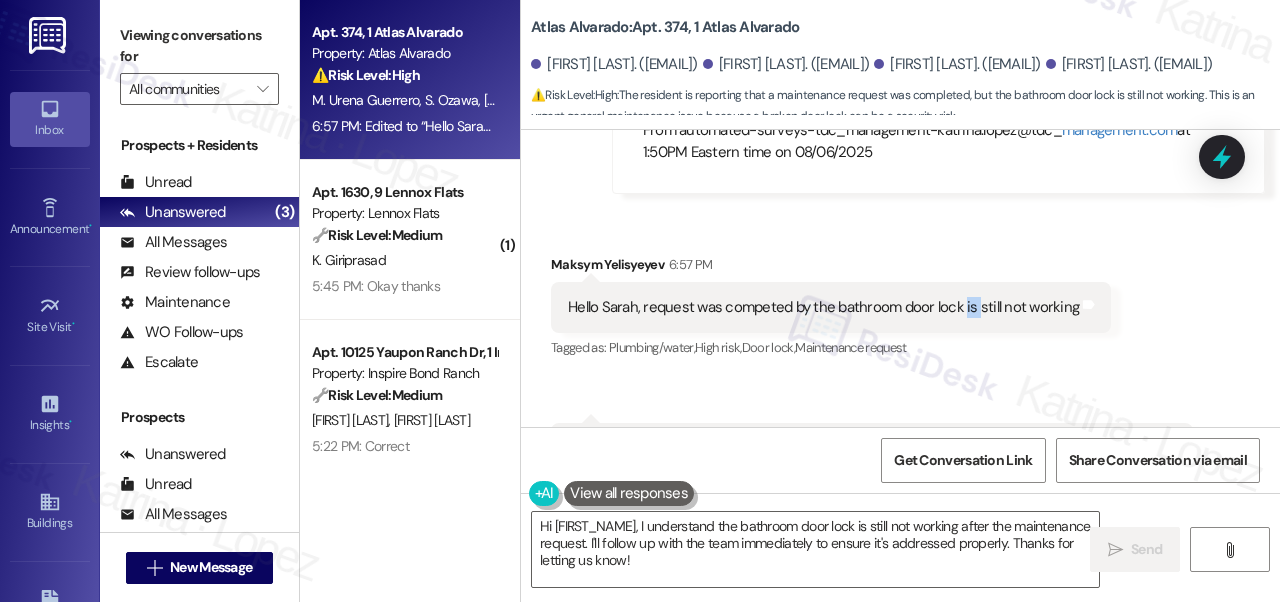 click on "Hello Sarah, request was competed by the bathroom door lock is still not working" at bounding box center [823, 307] 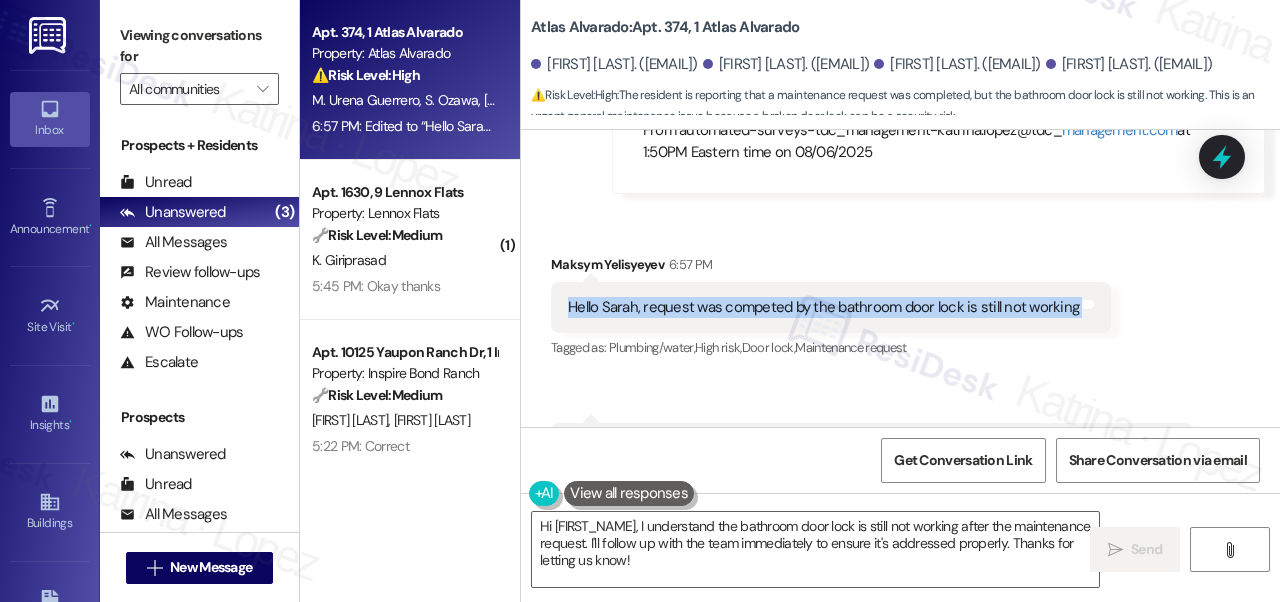 click on "Hello Sarah, request was competed by the bathroom door lock is still not working" at bounding box center (823, 307) 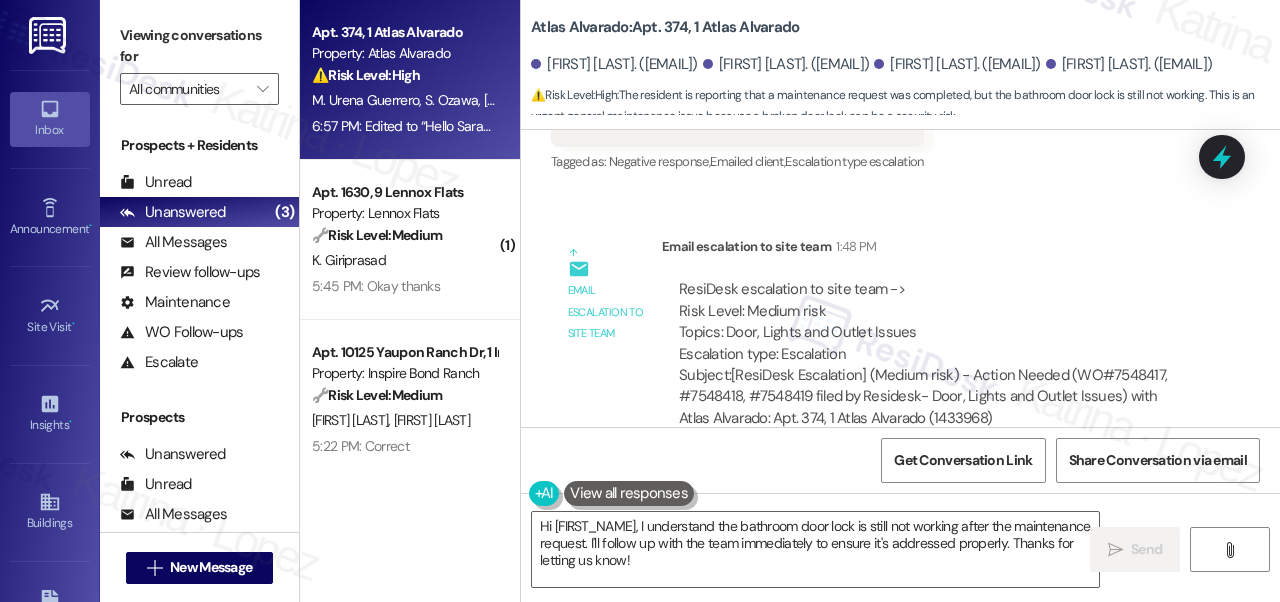 scroll, scrollTop: 1593, scrollLeft: 0, axis: vertical 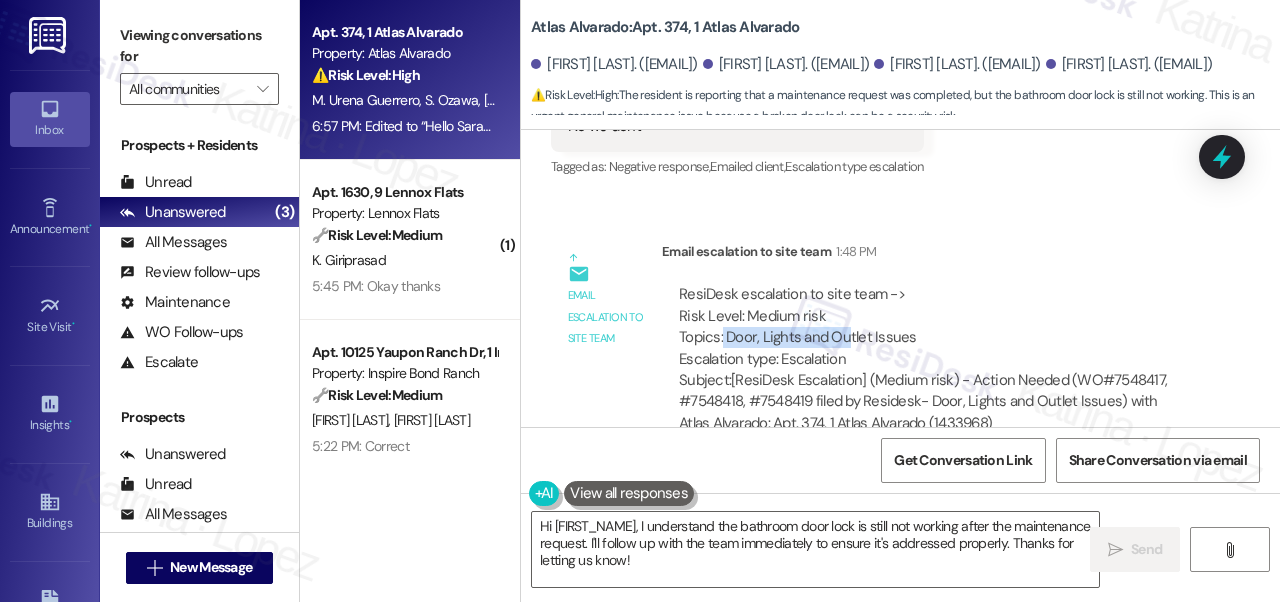 drag, startPoint x: 722, startPoint y: 338, endPoint x: 847, endPoint y: 338, distance: 125 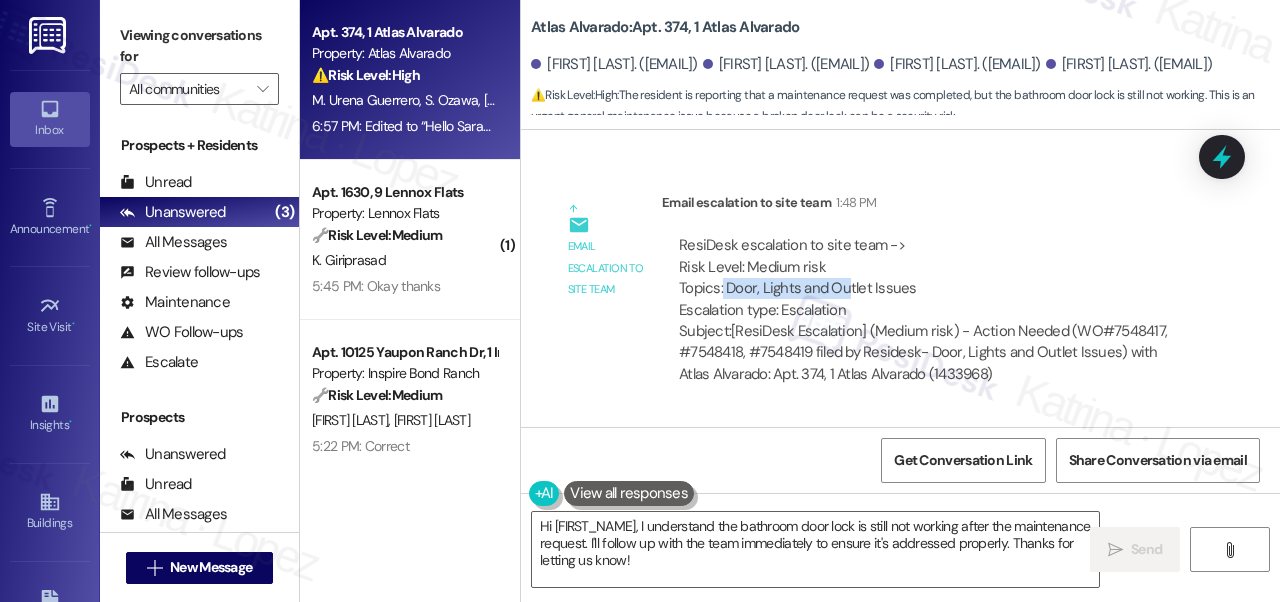 scroll, scrollTop: 1684, scrollLeft: 0, axis: vertical 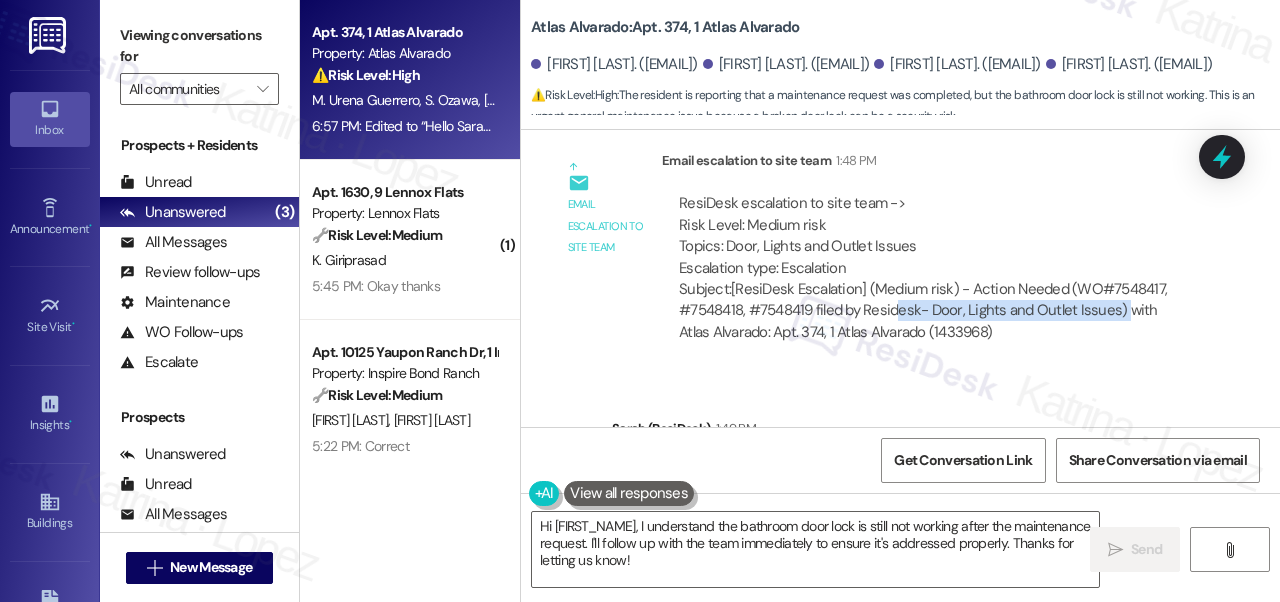 drag, startPoint x: 898, startPoint y: 308, endPoint x: 1123, endPoint y: 314, distance: 225.07999 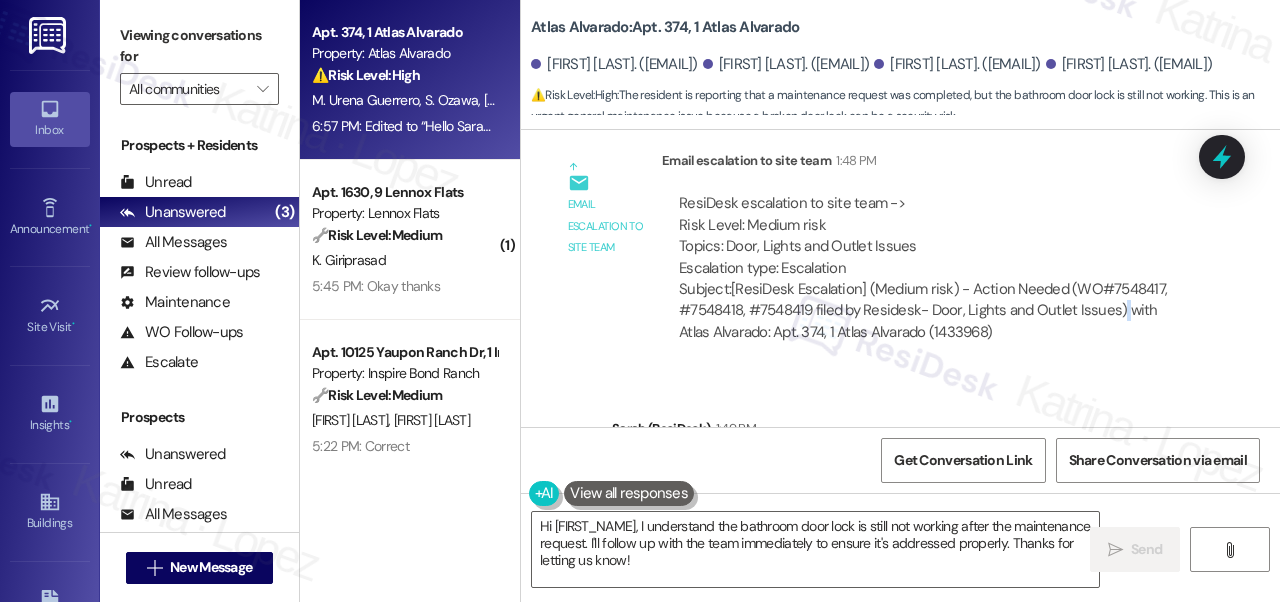 click on "[ResiDesk Escalation] (Medium risk) - Action Needed (WO#7548417, #7548418, #7548419 filed by Residesk- Door, Lights and Outlet Issues) with Atlas Alvarado: Apt. 374, 1 Atlas Alvarado (1433968)" at bounding box center [933, 311] 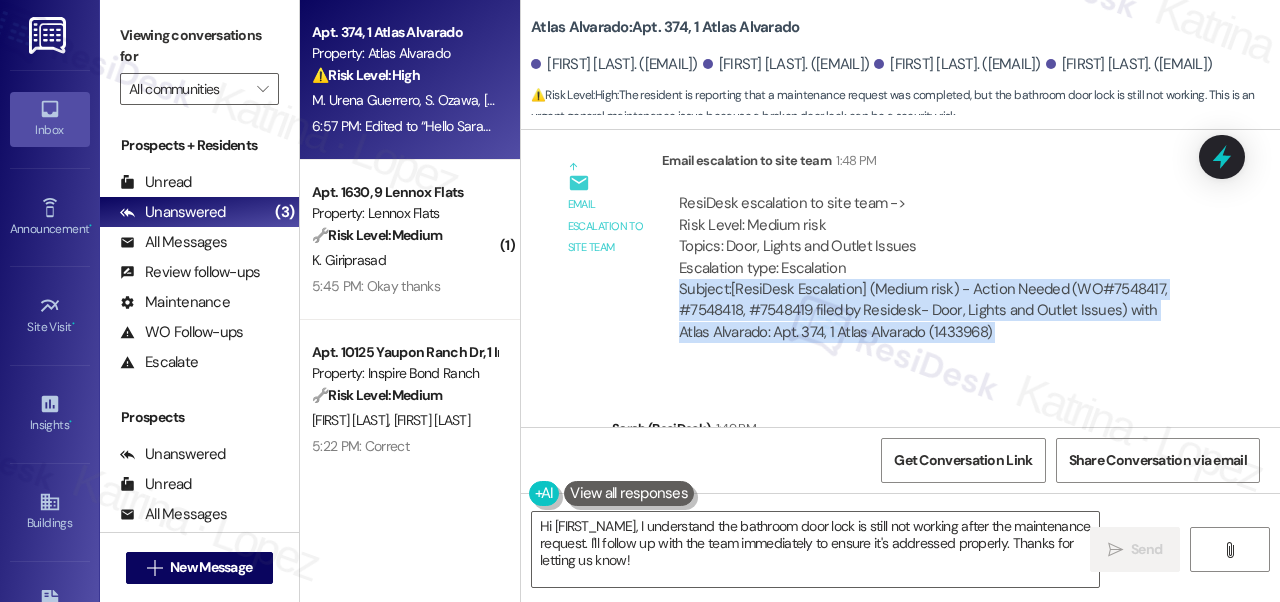 click on "[ResiDesk Escalation] (Medium risk) - Action Needed (WO#7548417, #7548418, #7548419 filed by Residesk- Door, Lights and Outlet Issues) with Atlas Alvarado: Apt. 374, 1 Atlas Alvarado (1433968)" at bounding box center (933, 311) 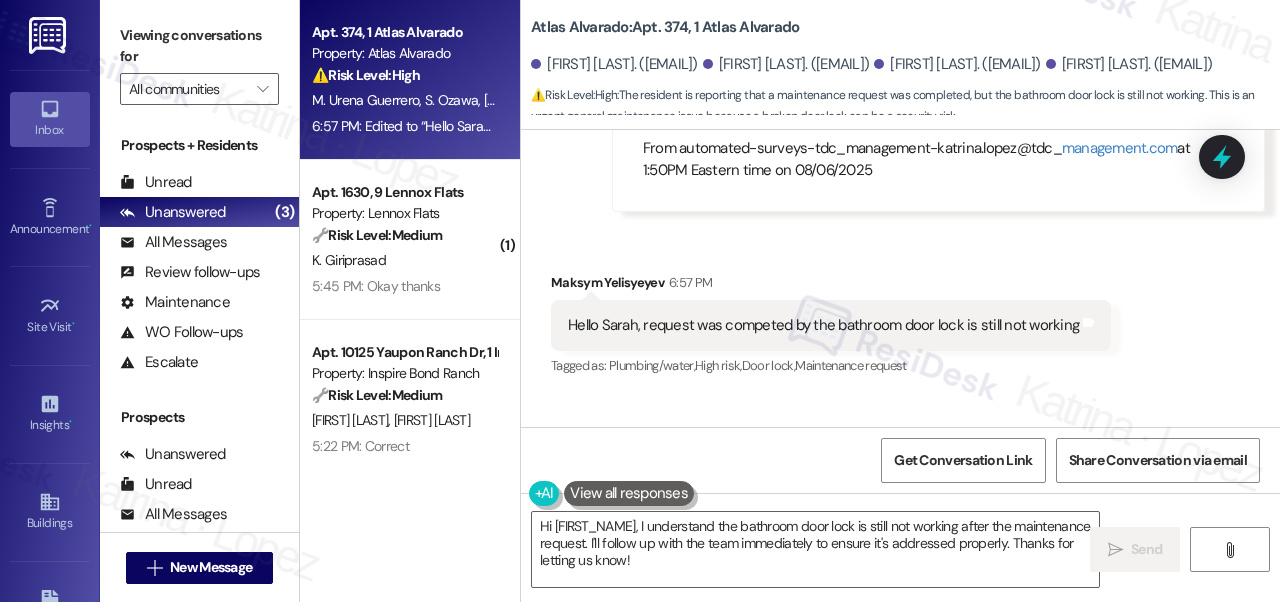 scroll, scrollTop: 2229, scrollLeft: 0, axis: vertical 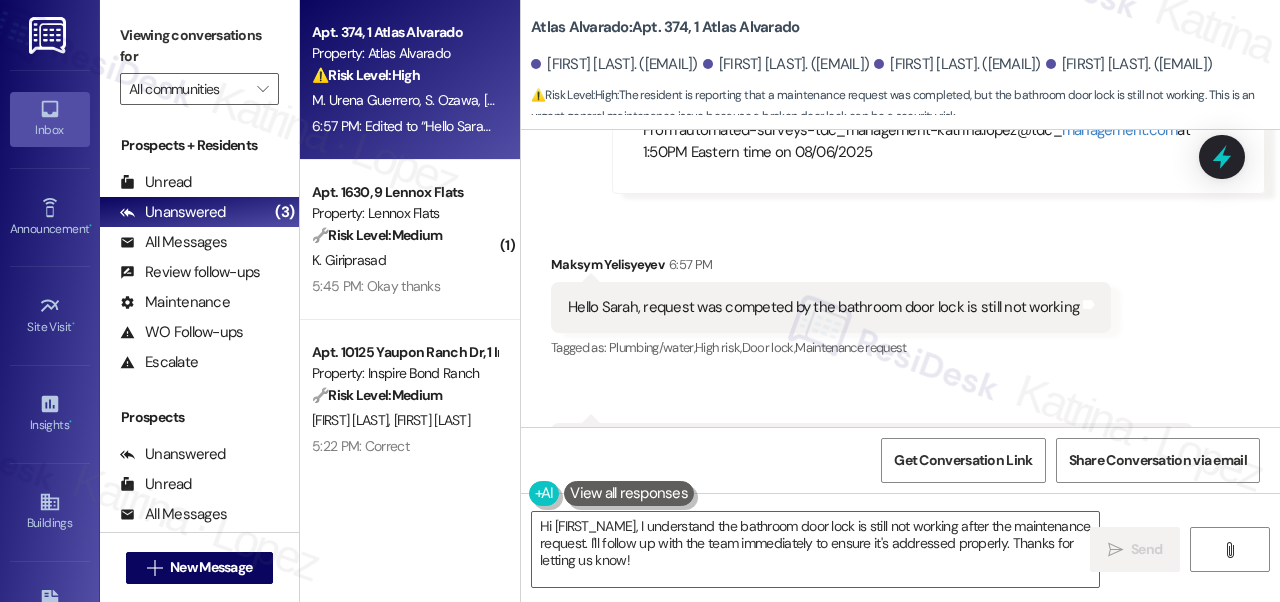click on "Hello Sarah, request was competed by the bathroom door lock is still not working  Tags and notes" at bounding box center [831, 307] 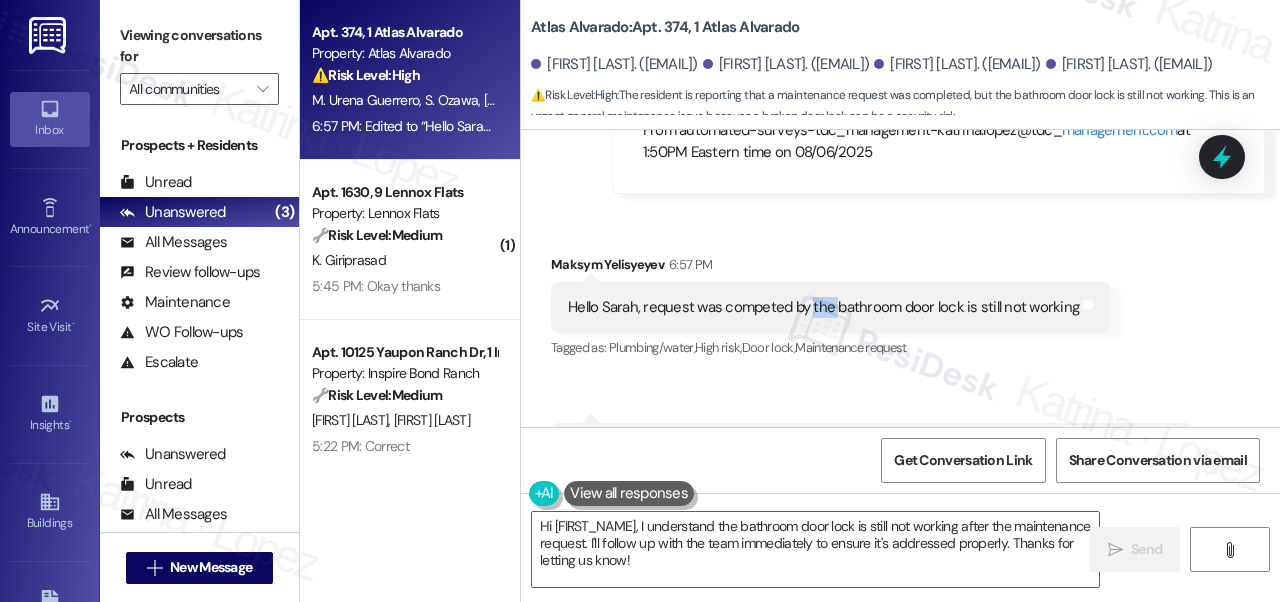 click on "Hello Sarah, request was competed by the bathroom door lock is still not working  Tags and notes" at bounding box center (831, 307) 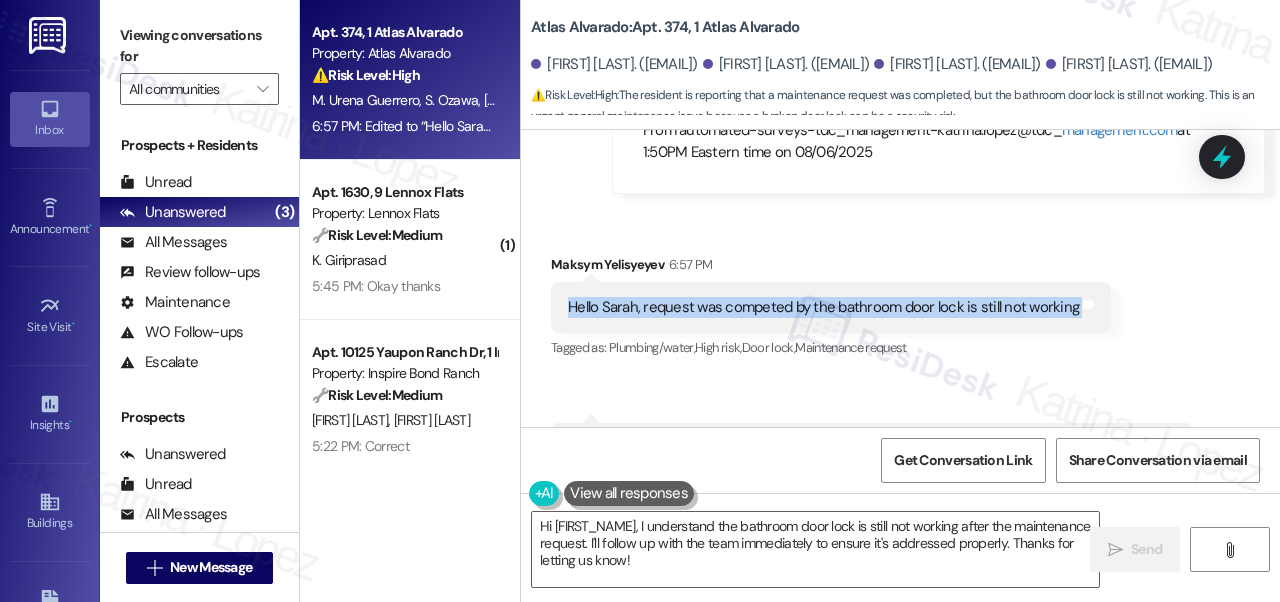 click on "Hello Sarah, request was competed by the bathroom door lock is still not working  Tags and notes" at bounding box center (831, 307) 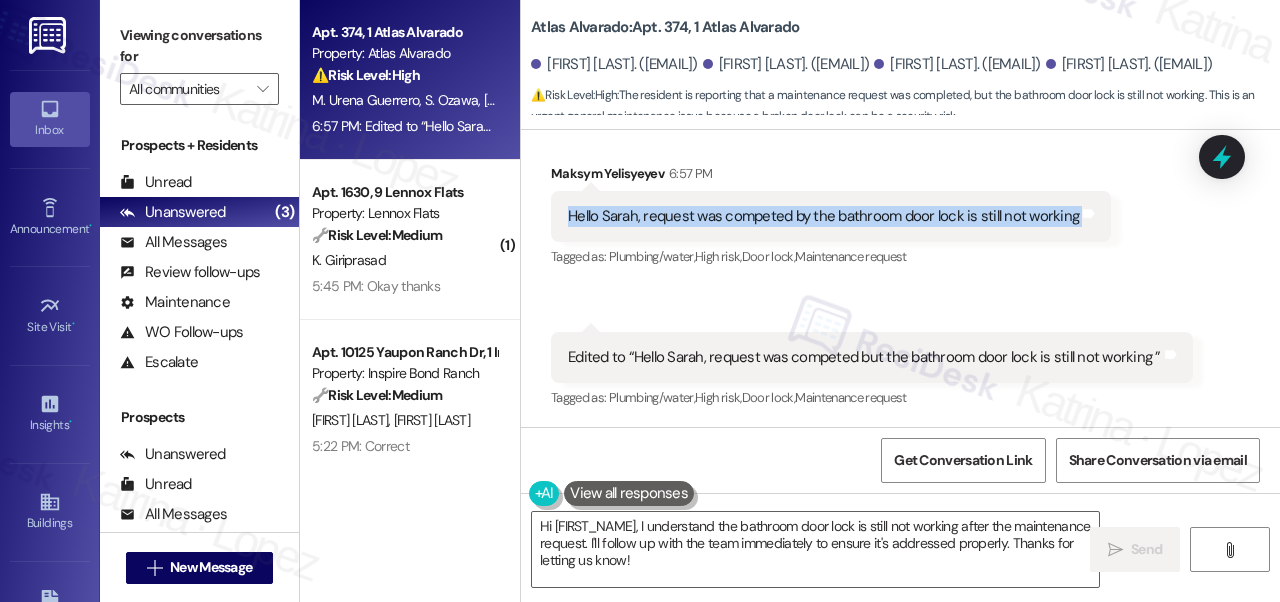 scroll, scrollTop: 2321, scrollLeft: 0, axis: vertical 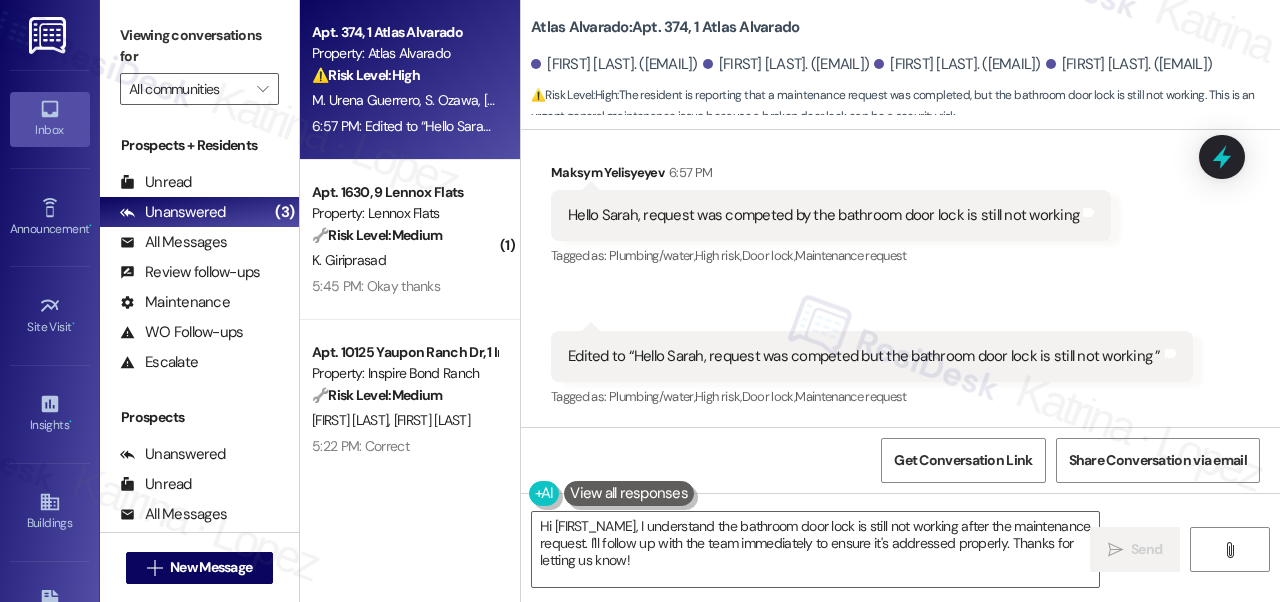 click on "Edited to “Hello Sarah, request was competed but the bathroom door lock is still not working ”" at bounding box center [864, 356] 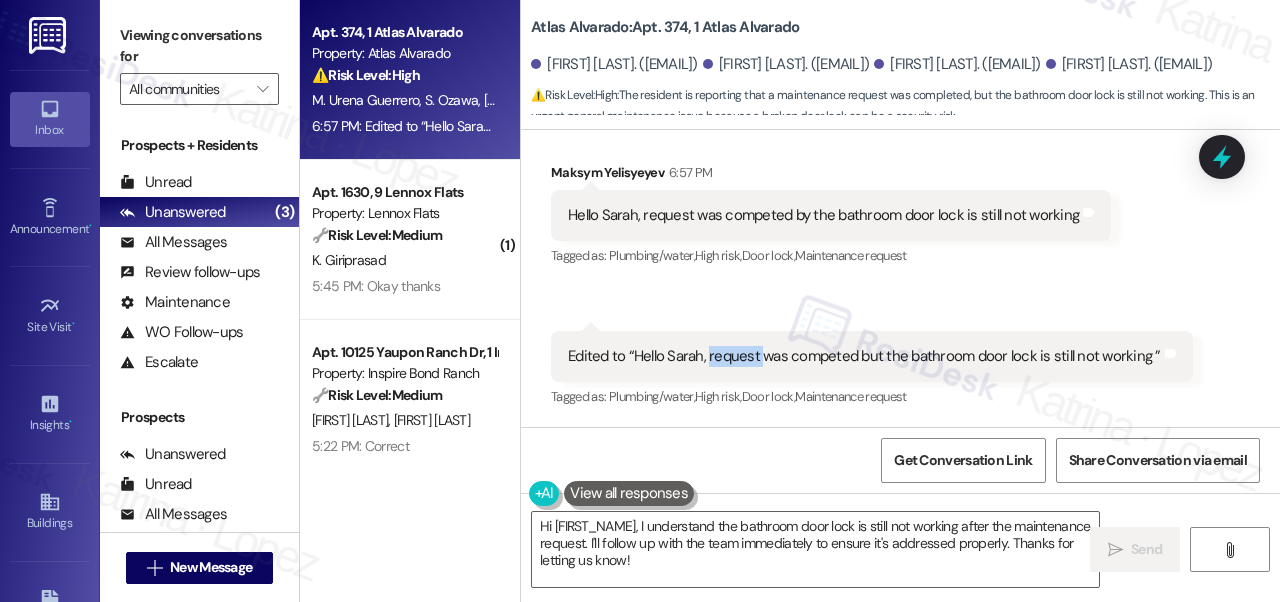 click on "Edited to “Hello Sarah, request was competed but the bathroom door lock is still not working ”" at bounding box center (864, 356) 